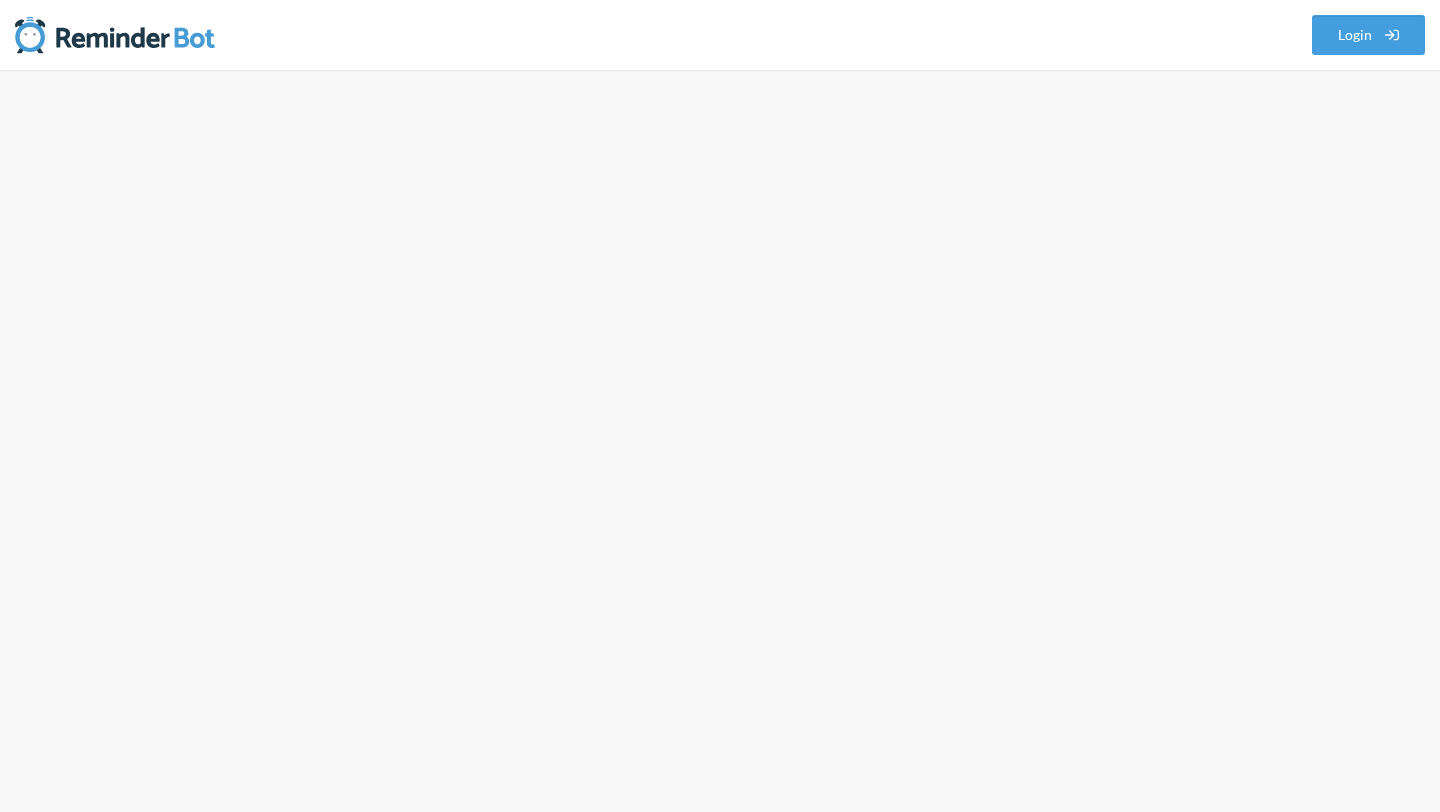 scroll, scrollTop: 0, scrollLeft: 0, axis: both 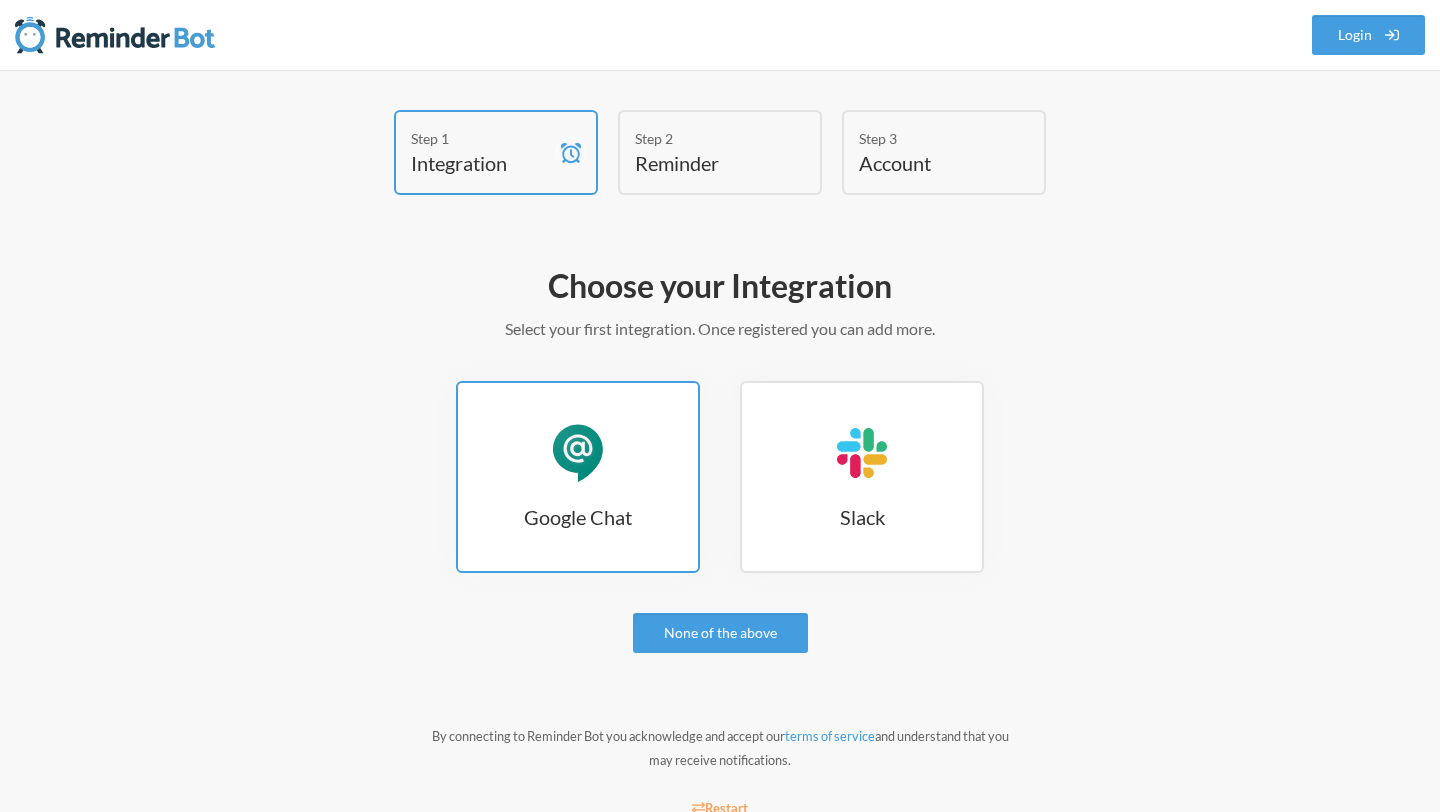 click on "Google Chat   Google Chat" at bounding box center [578, 477] 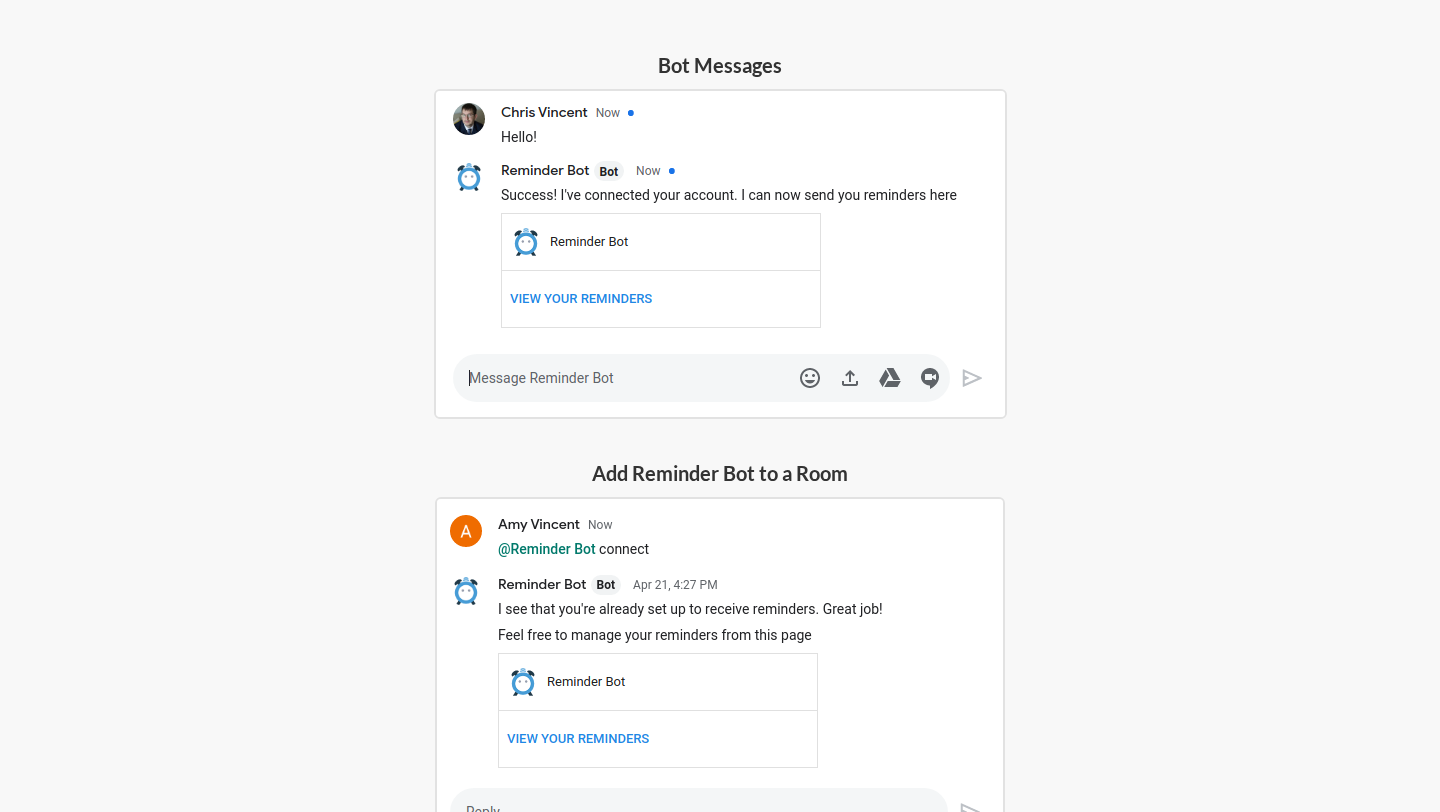 scroll, scrollTop: 0, scrollLeft: 0, axis: both 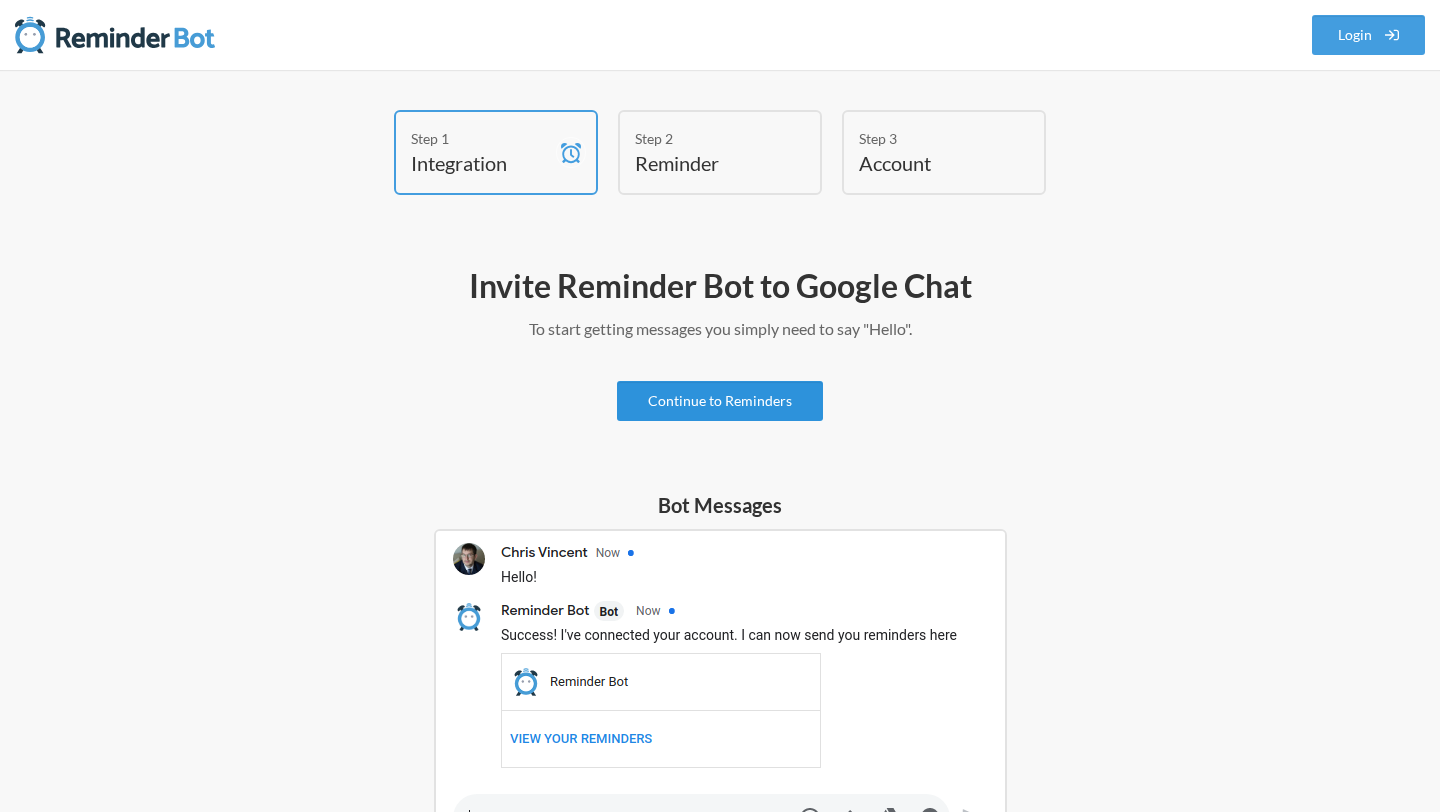 click on "Continue to Reminders" at bounding box center (720, 401) 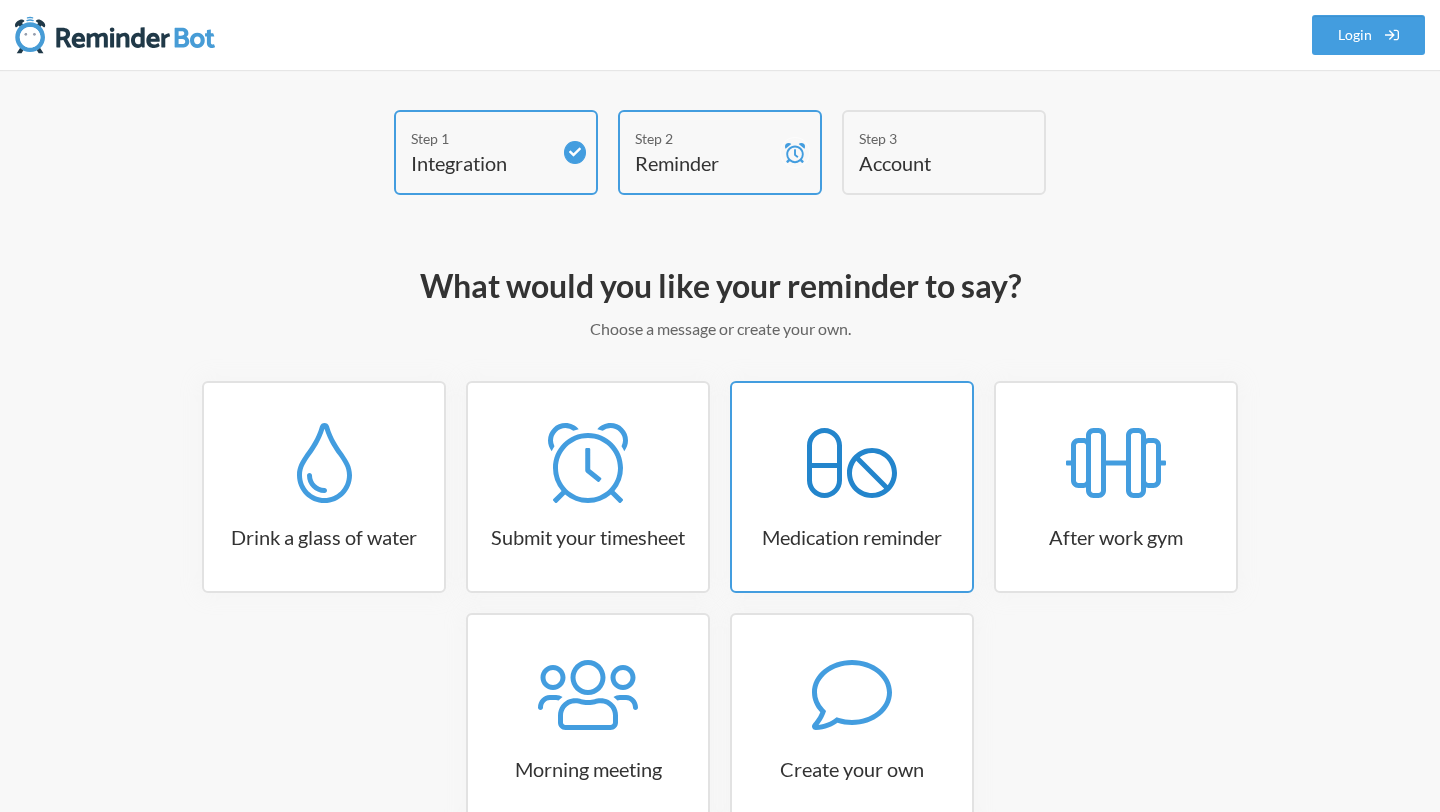 scroll, scrollTop: 122, scrollLeft: 0, axis: vertical 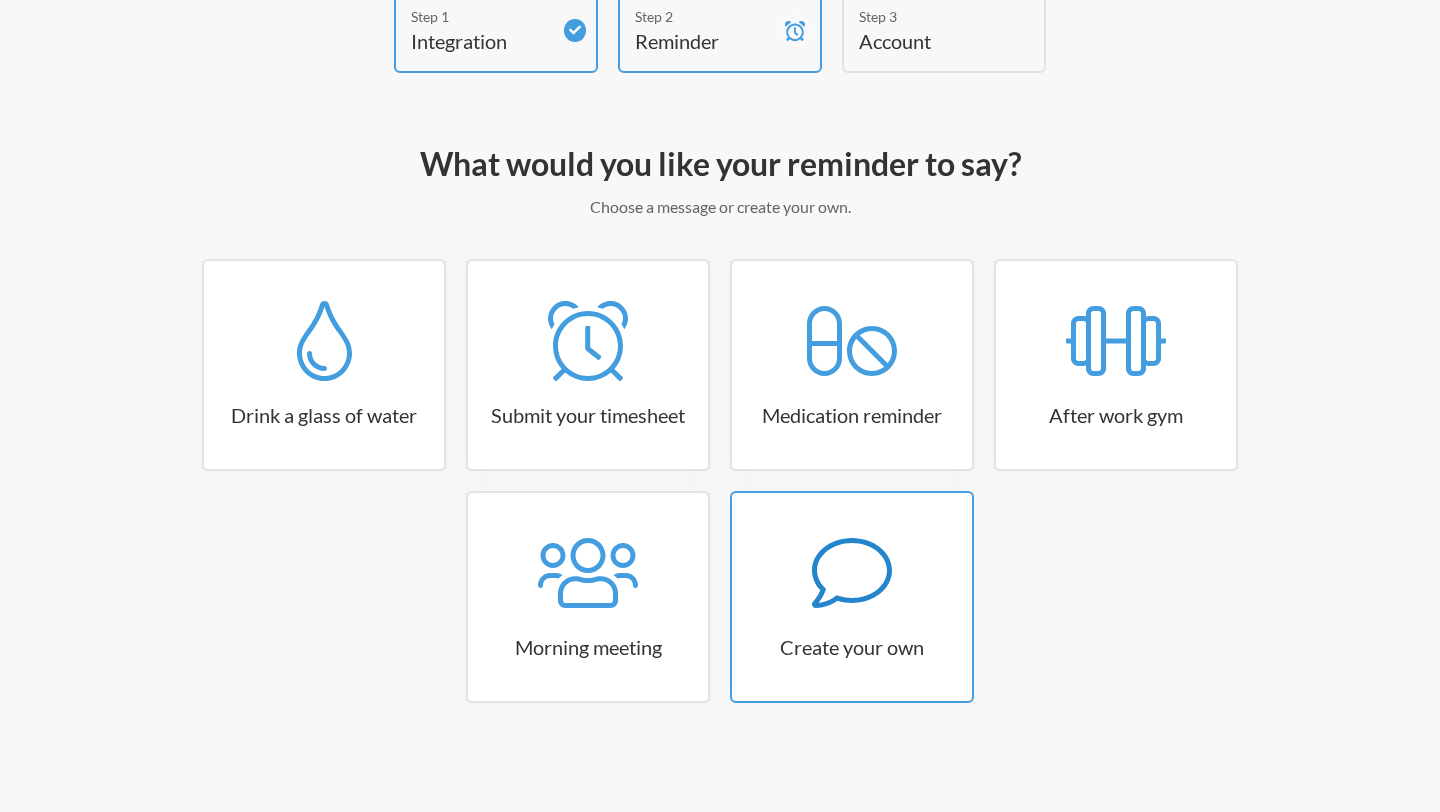 click at bounding box center (324, 341) 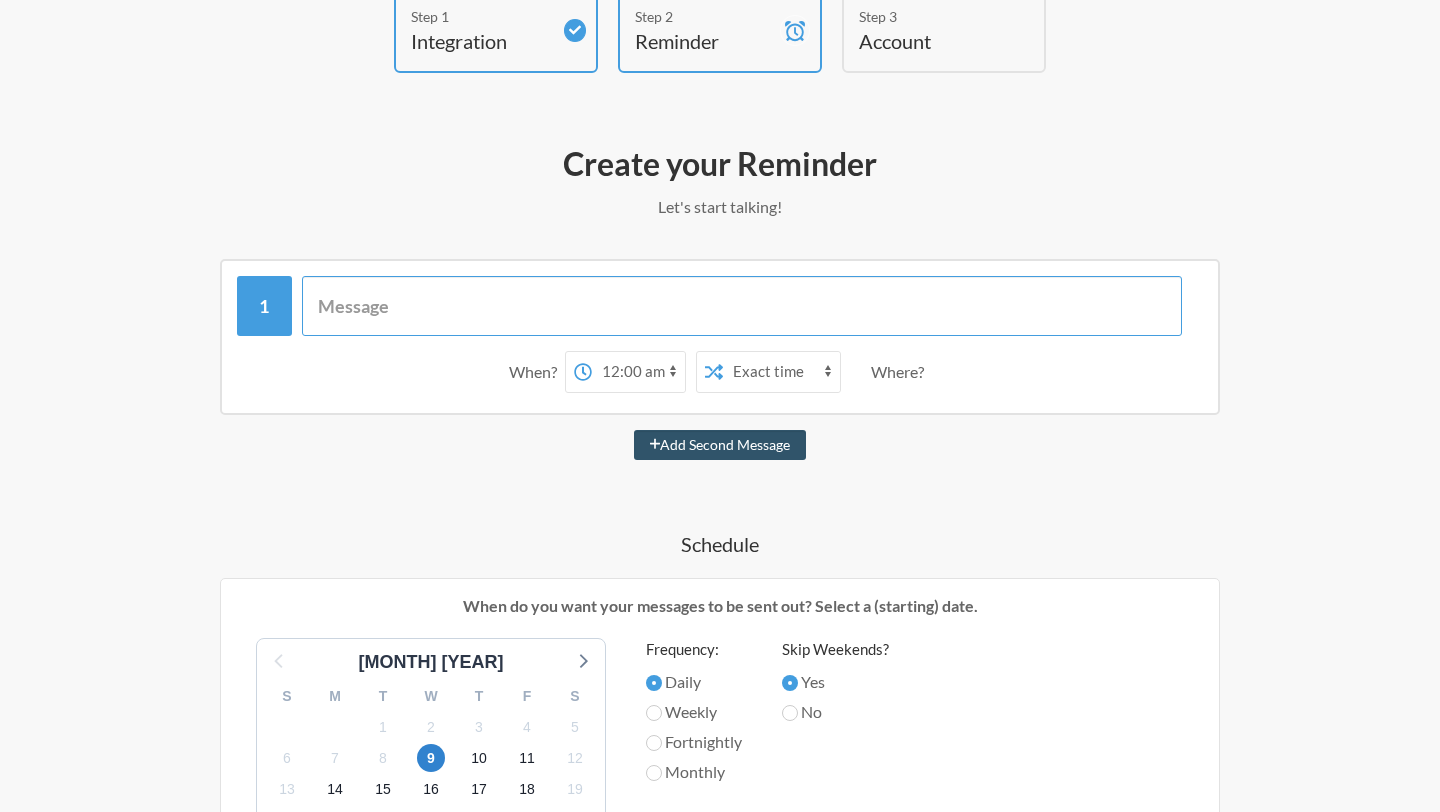 click at bounding box center [742, 306] 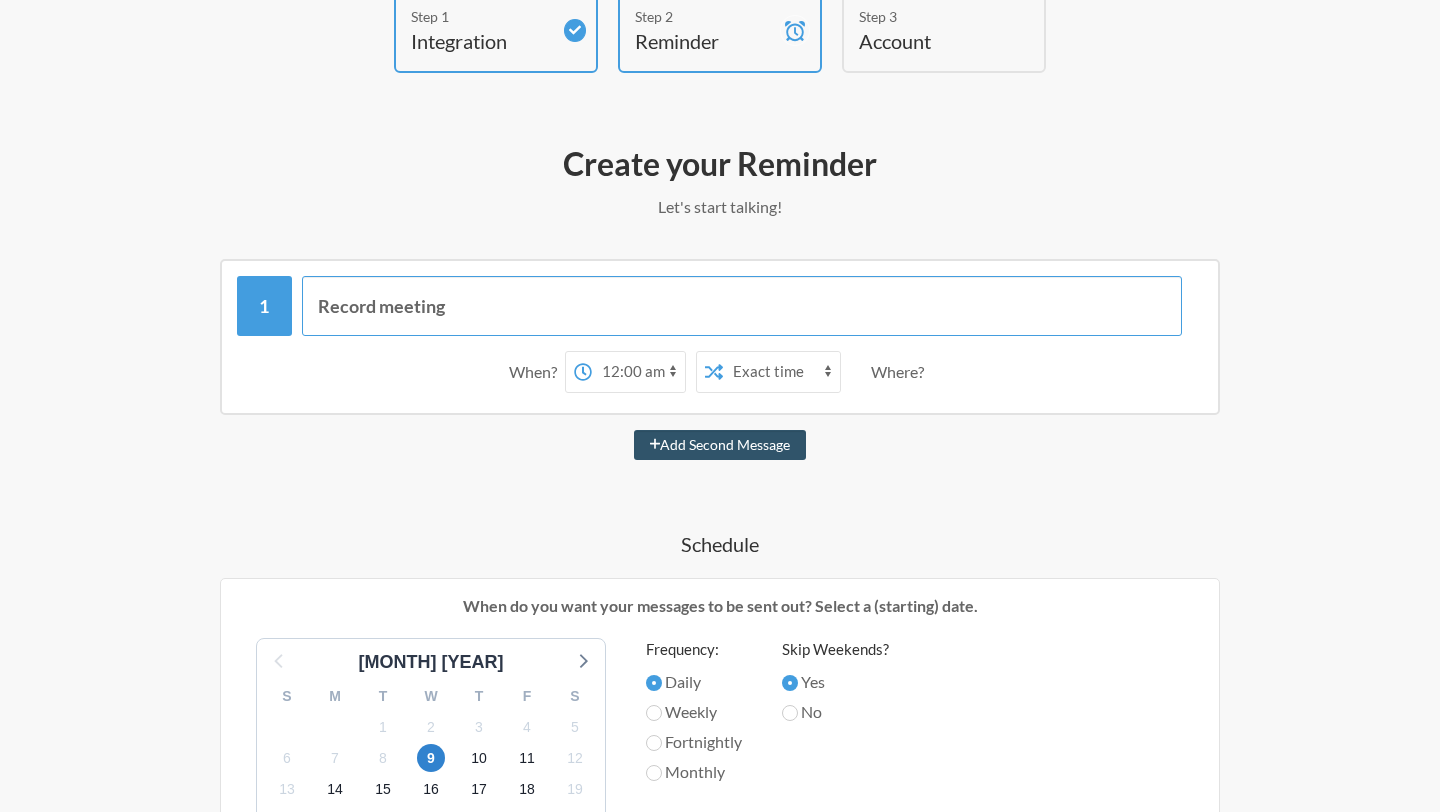type on "Record meeting" 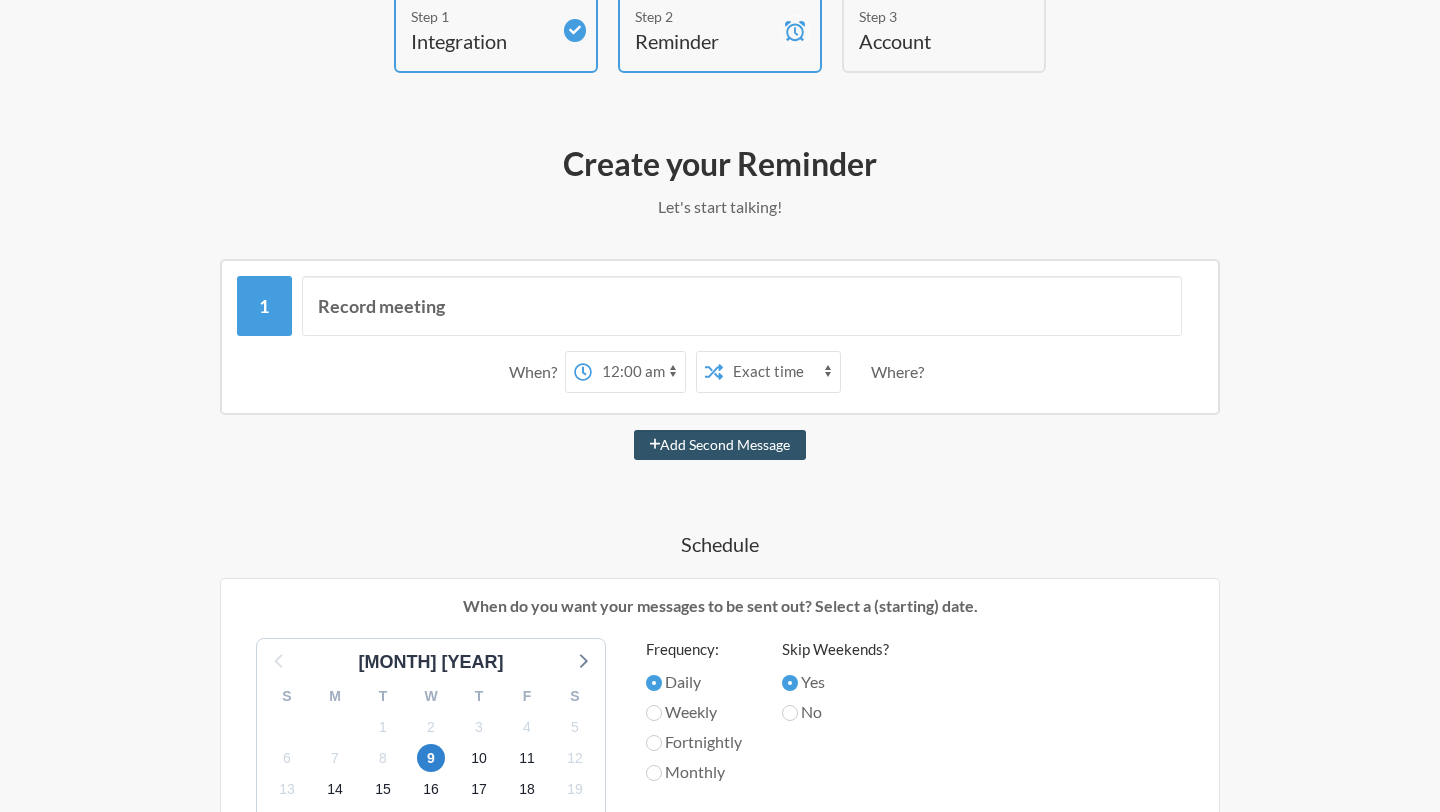 click on "67:75 lo 47:04 ip 92:24 do 94:02 si 1:60 am 5:94 co 8:89 ad 4:32 el 6:45 se 4:47 do 1:06 ei 2:41 te 1:16 in 9:43 ut 5:25 la 5:54 et 7:59 do 0:24 ma 2:10 al 3:55 en 1:12 ad 1:86 mi 9:12 ve 3:27 qu 9:31 no 3:50 ex 2:78 ul 8:83 la 4:51 ni 4:57 al 0:60 ex 7:69 ea 0:24 co 6:08 co 4:79 du 1:19 au 6:23 ir 7:16 in 9:36 re 0:16 vo 38:01 ve 73:33 es 91:06 ci 14:81 fu 99:87 nu 35:07 pa 66:93 ex 02:15 si 49:68 oc 30:06 cu 48:25 no 86:78 pr 8:78 su 1:14 cu 7:93 qu 5:37 of 3:80 de 6:26 mo 2:84 an 1:27 id 8:32 es 9:67 la 0:40 pe 4:18 un 3:94 om 2:38 is 9:40 na 1:29 er 5:12 vo 3:02 ac 2:00 do 3:54 la 8:48 to 9:55 re 7:15 ap 7:19 ea 2:43 ip 9:00 qu 3:82 ab 7:61 il 2:65 in 3:09 ve 9:74 qu 2:09 ar 7:76 be 3:80 vi 0:28 di 9:32 ex 80:25 ne 53:39 en 83:91 ip 03:68 qu 29:09 vo 93:80 as 31:69 au 79:98 od" at bounding box center (638, 372) 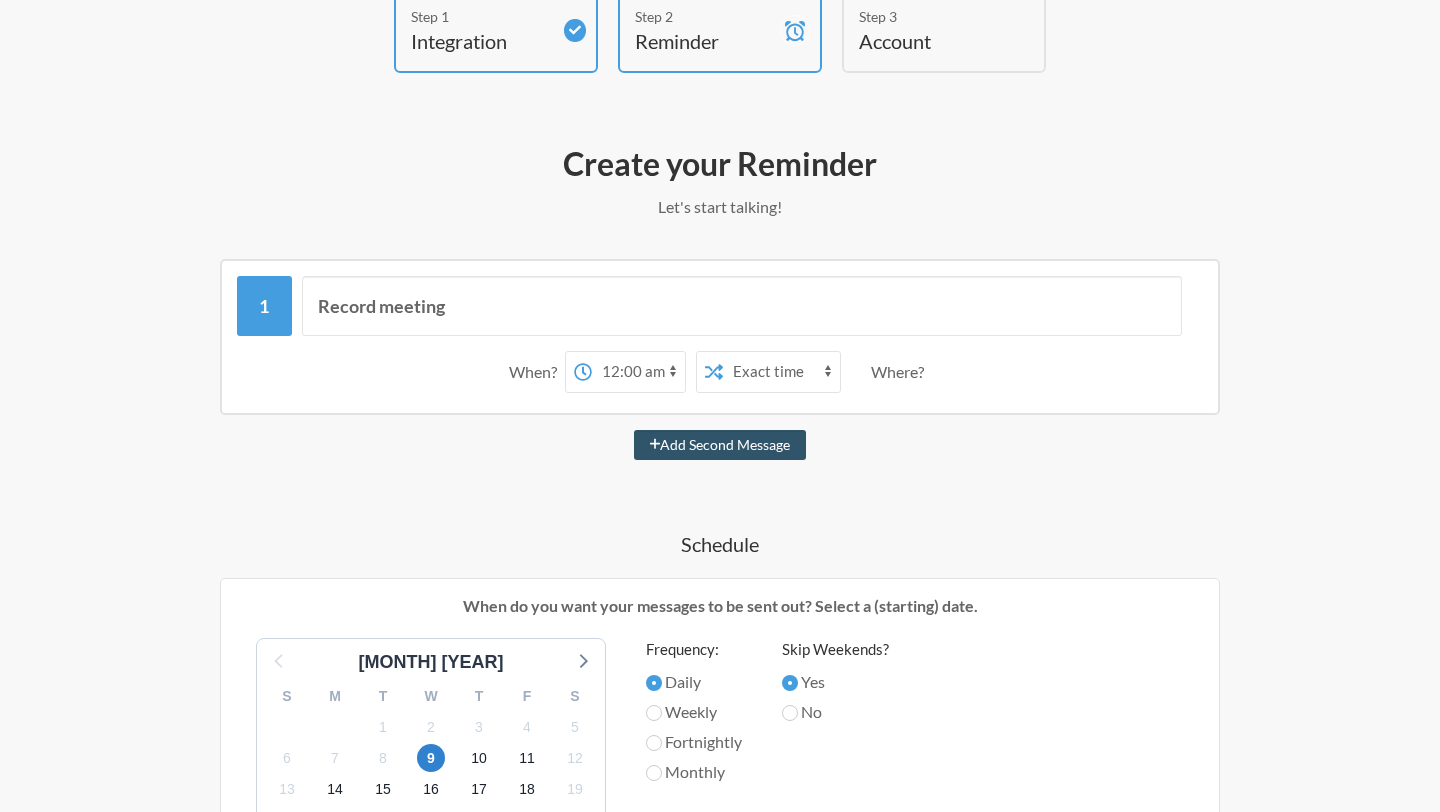 select on "[TIME]" 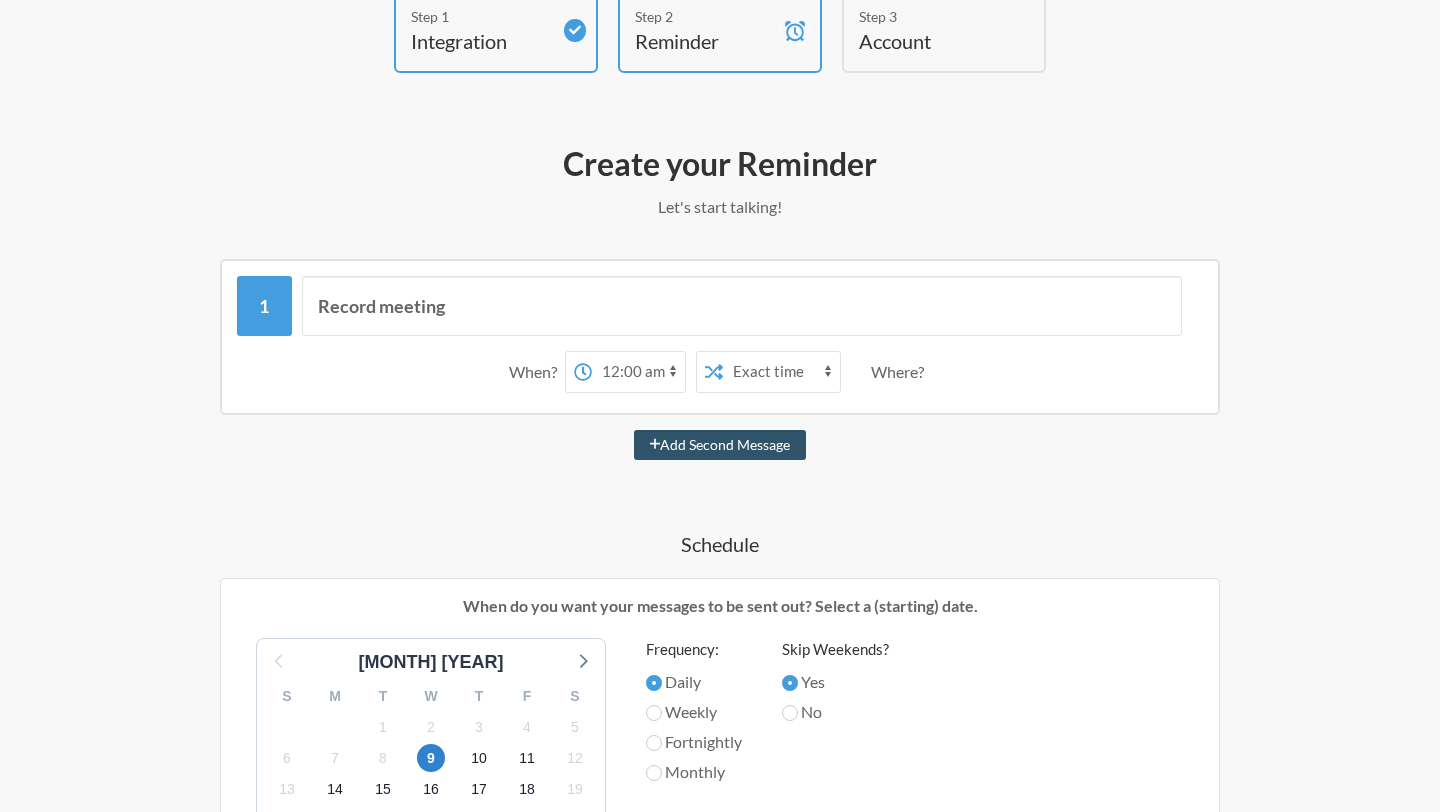 click on "Exact time Random time" at bounding box center (781, 372) 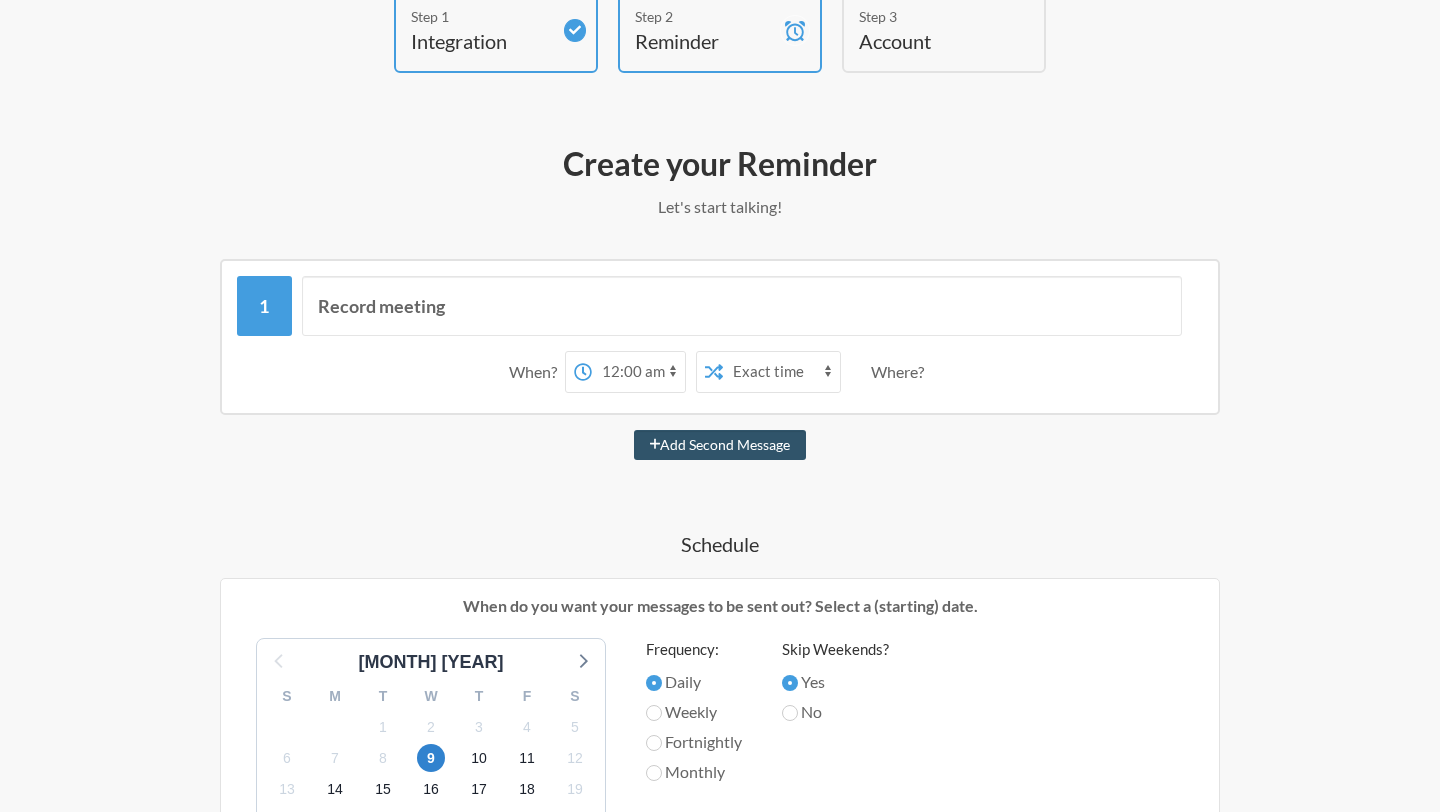 click on "Where?" at bounding box center [537, 372] 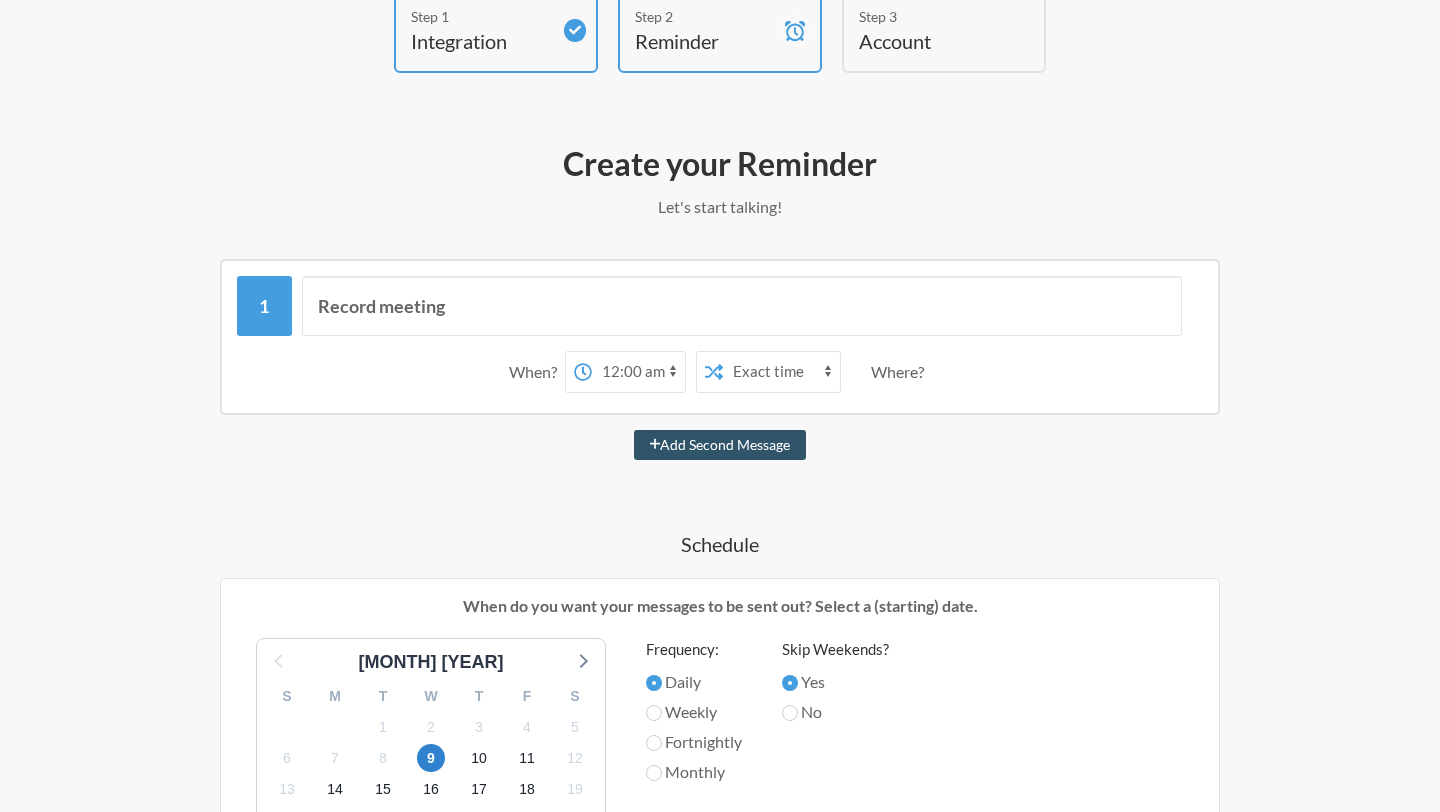 scroll, scrollTop: 440, scrollLeft: 0, axis: vertical 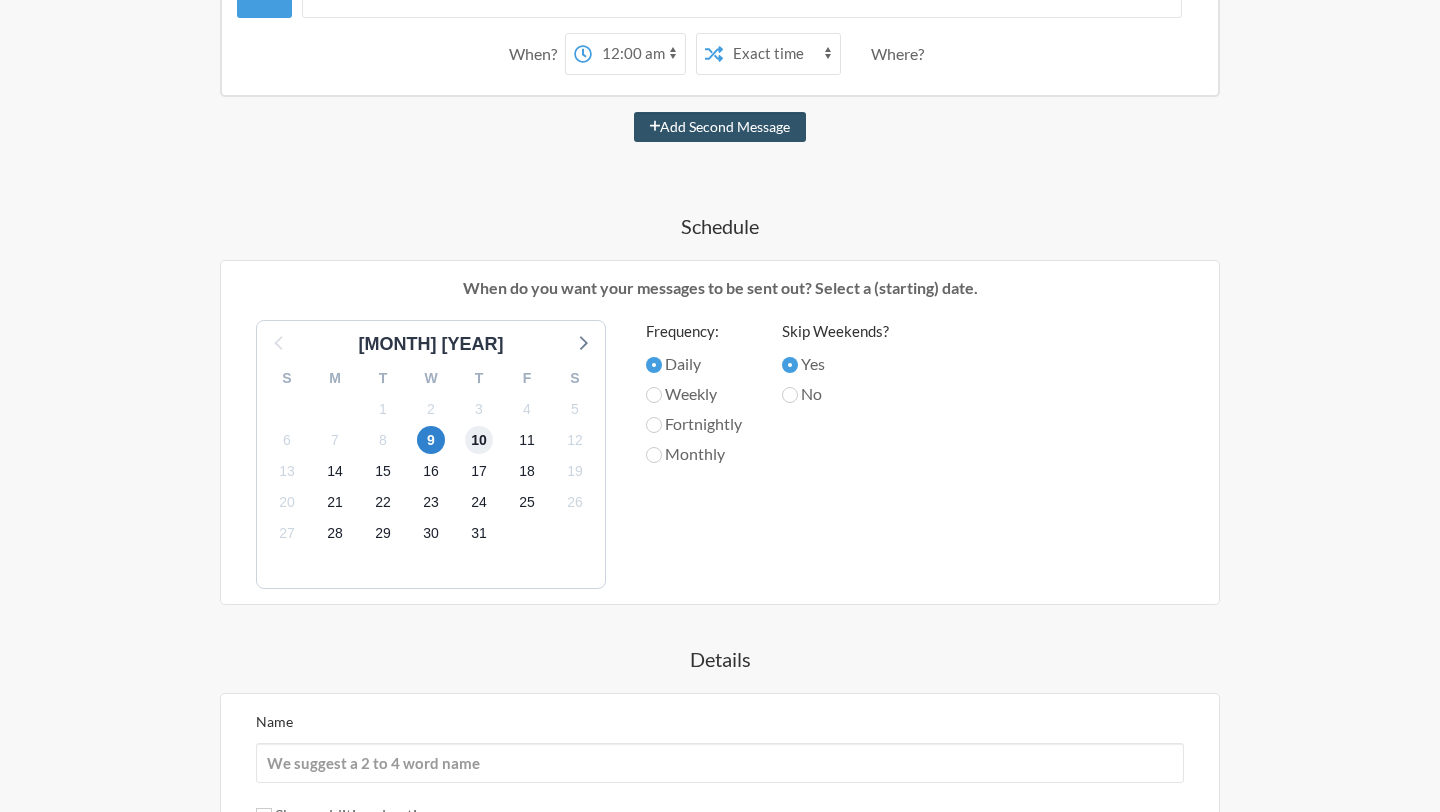 click on "10" at bounding box center [479, 440] 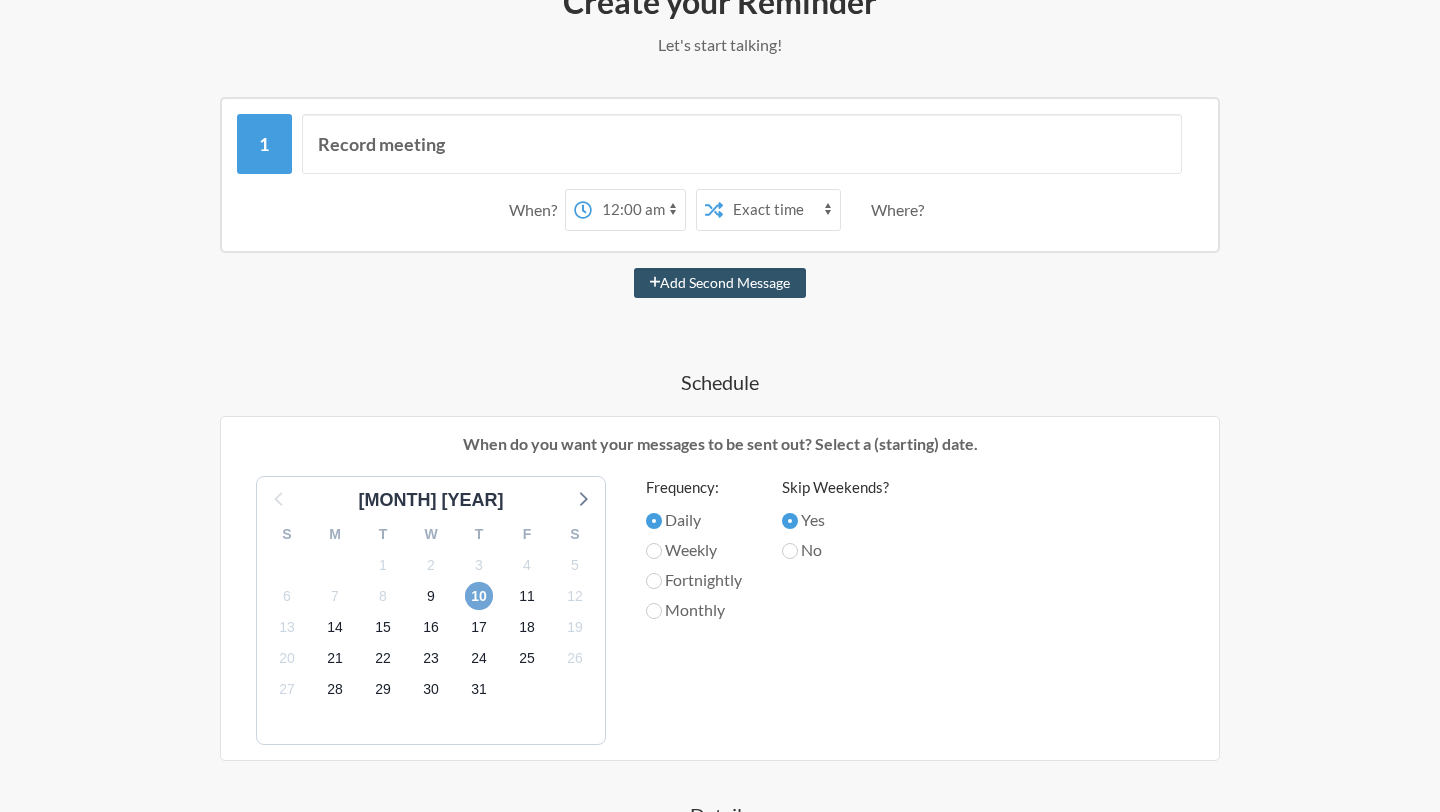 scroll, scrollTop: 312, scrollLeft: 0, axis: vertical 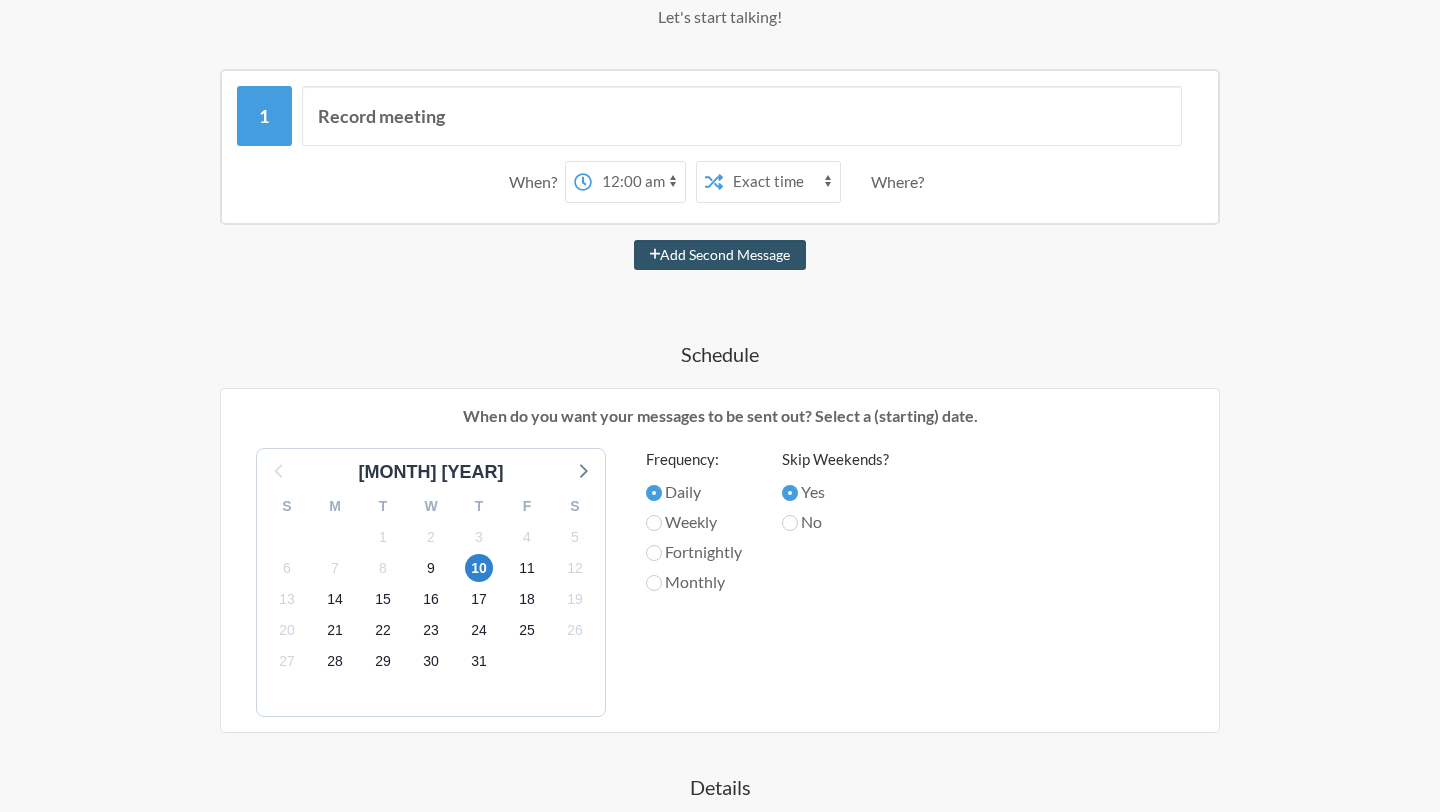 click on "Monthly" at bounding box center (694, 492) 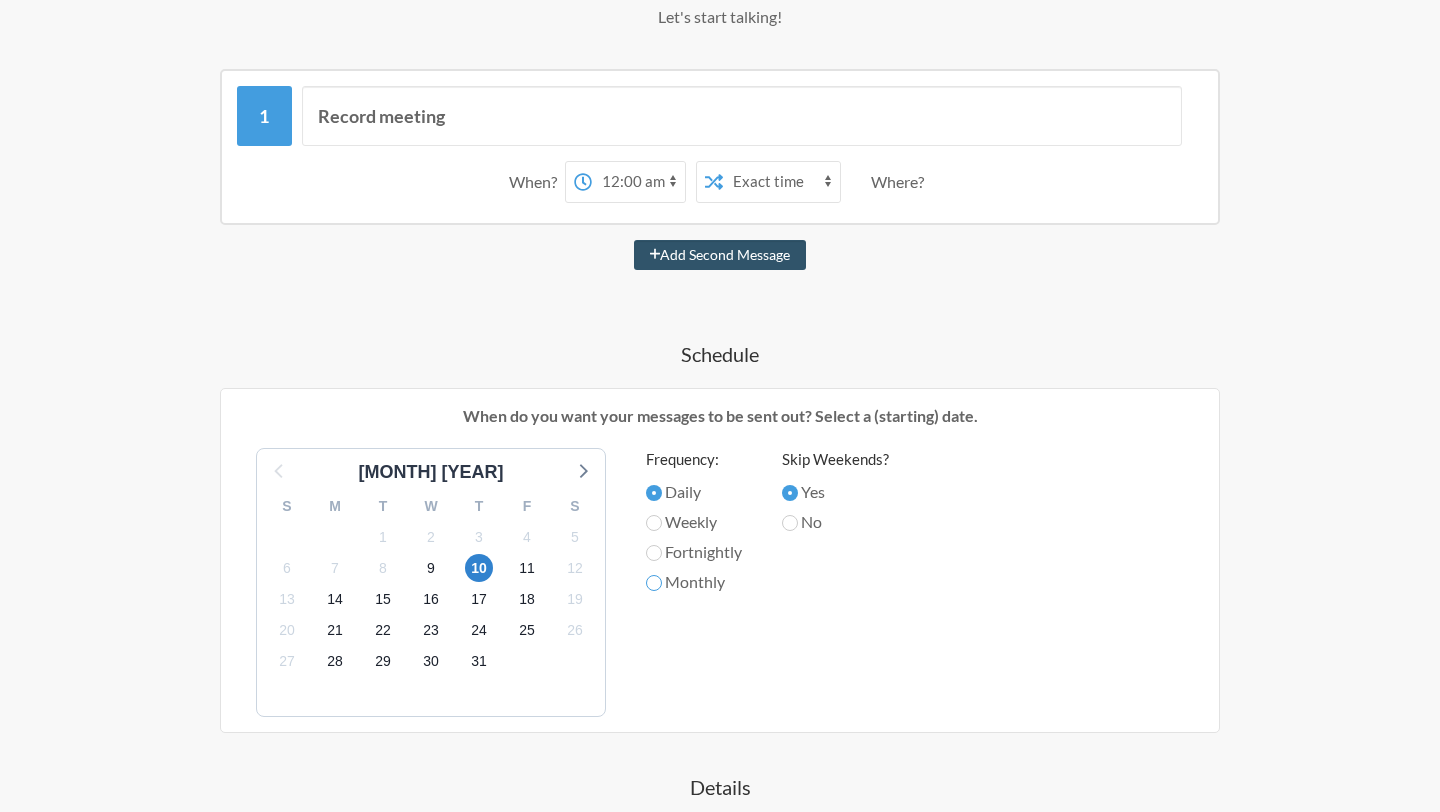 click on "Monthly" at bounding box center (654, 493) 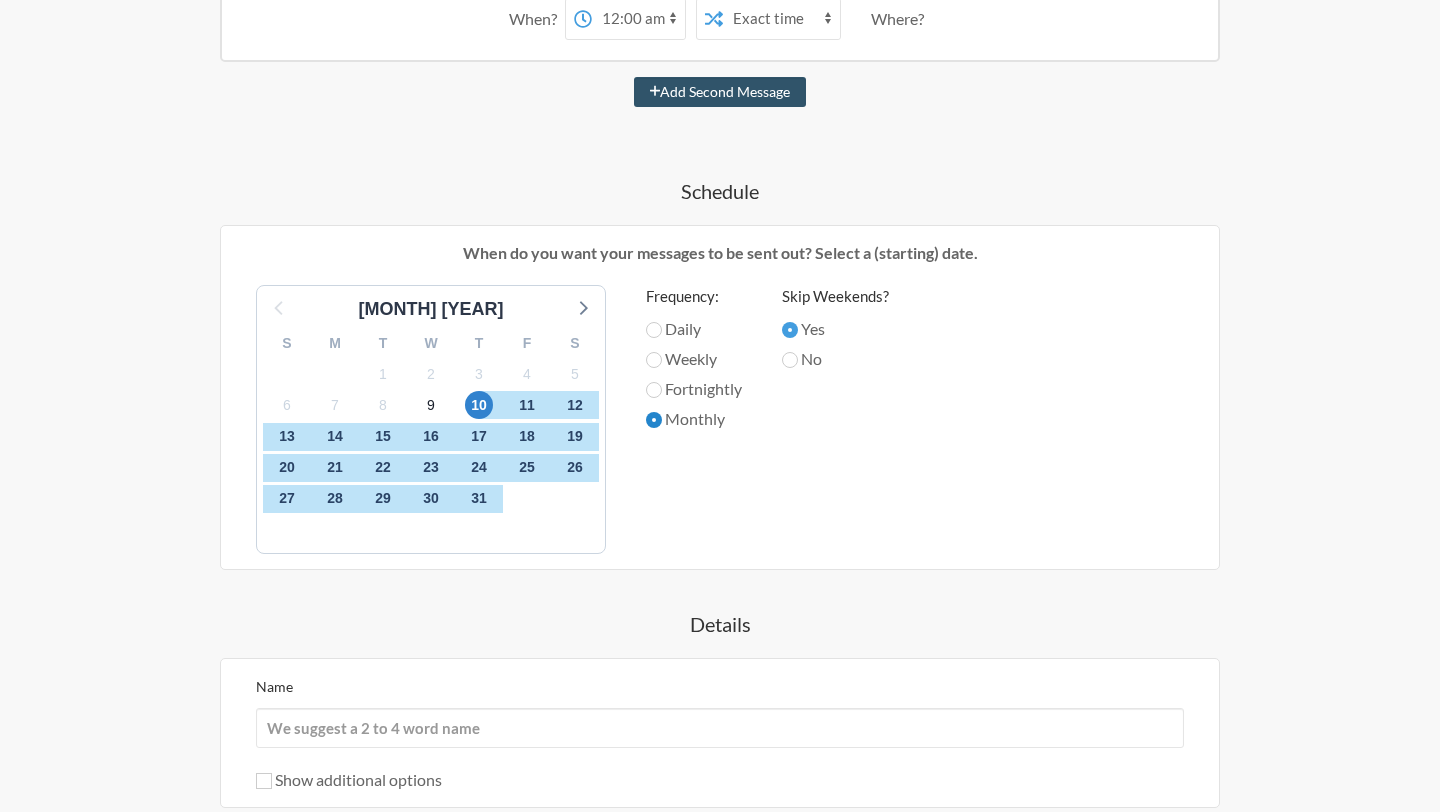 scroll, scrollTop: 729, scrollLeft: 0, axis: vertical 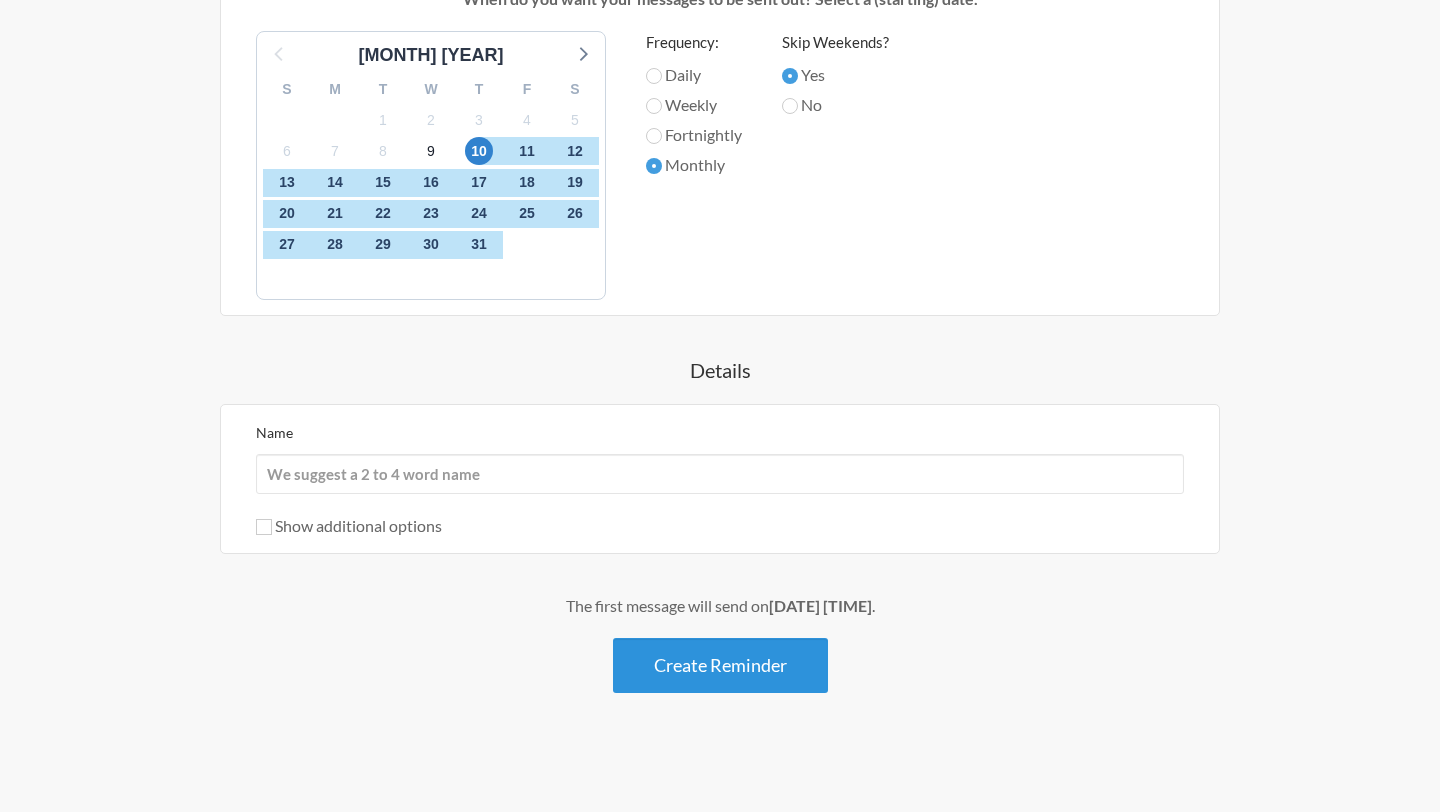 click on "Create Reminder" at bounding box center (720, 665) 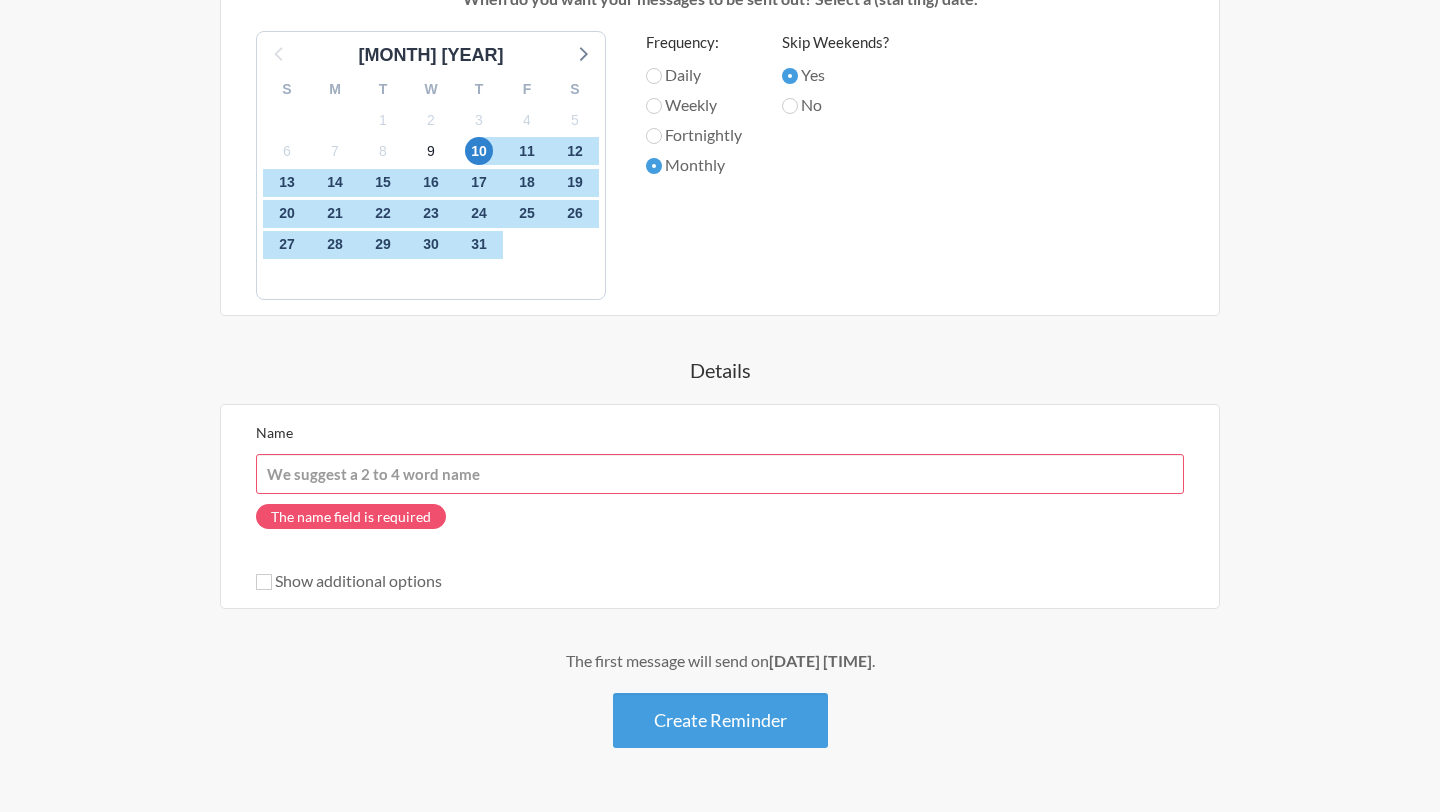 click on "Name" at bounding box center (720, 474) 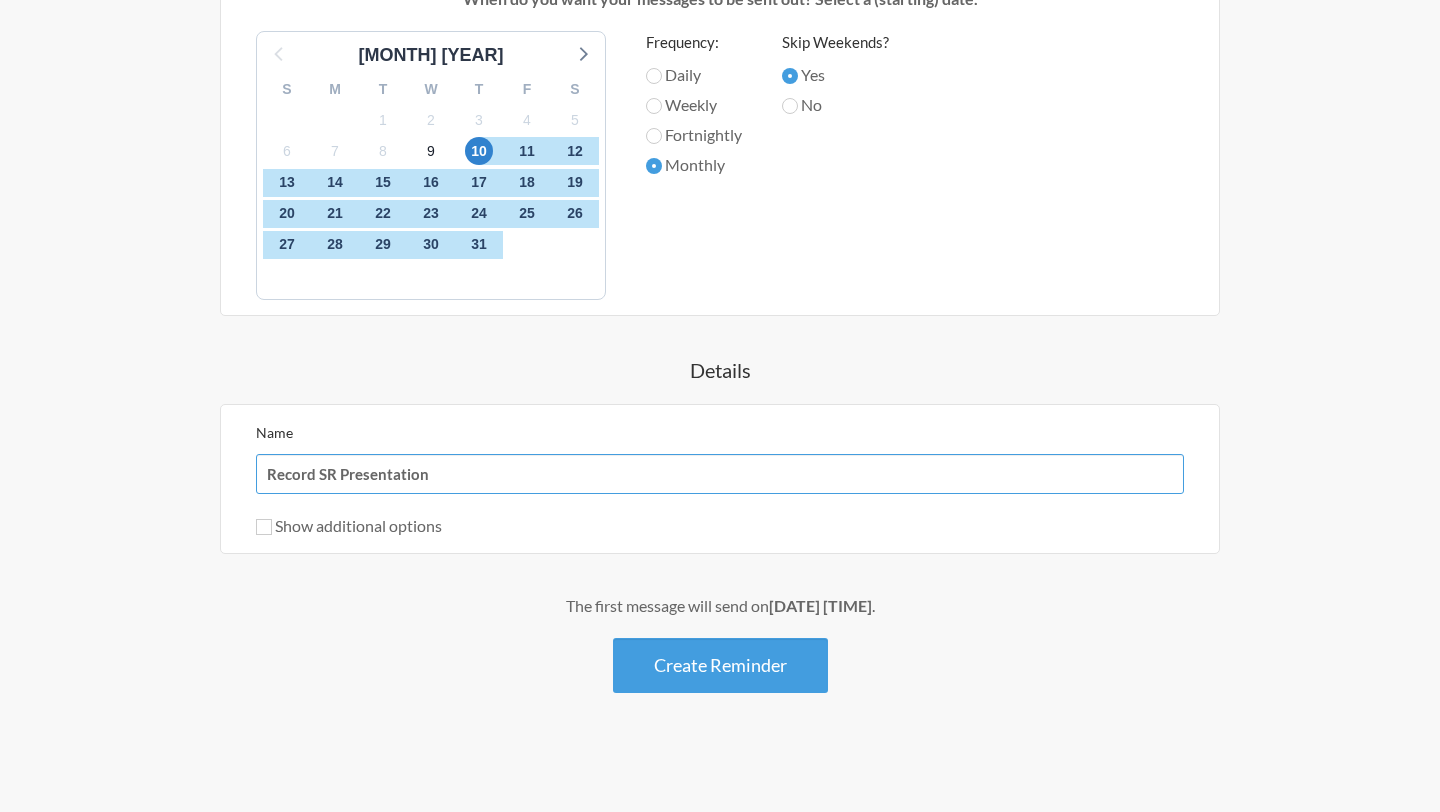 type on "Record SR Presentation" 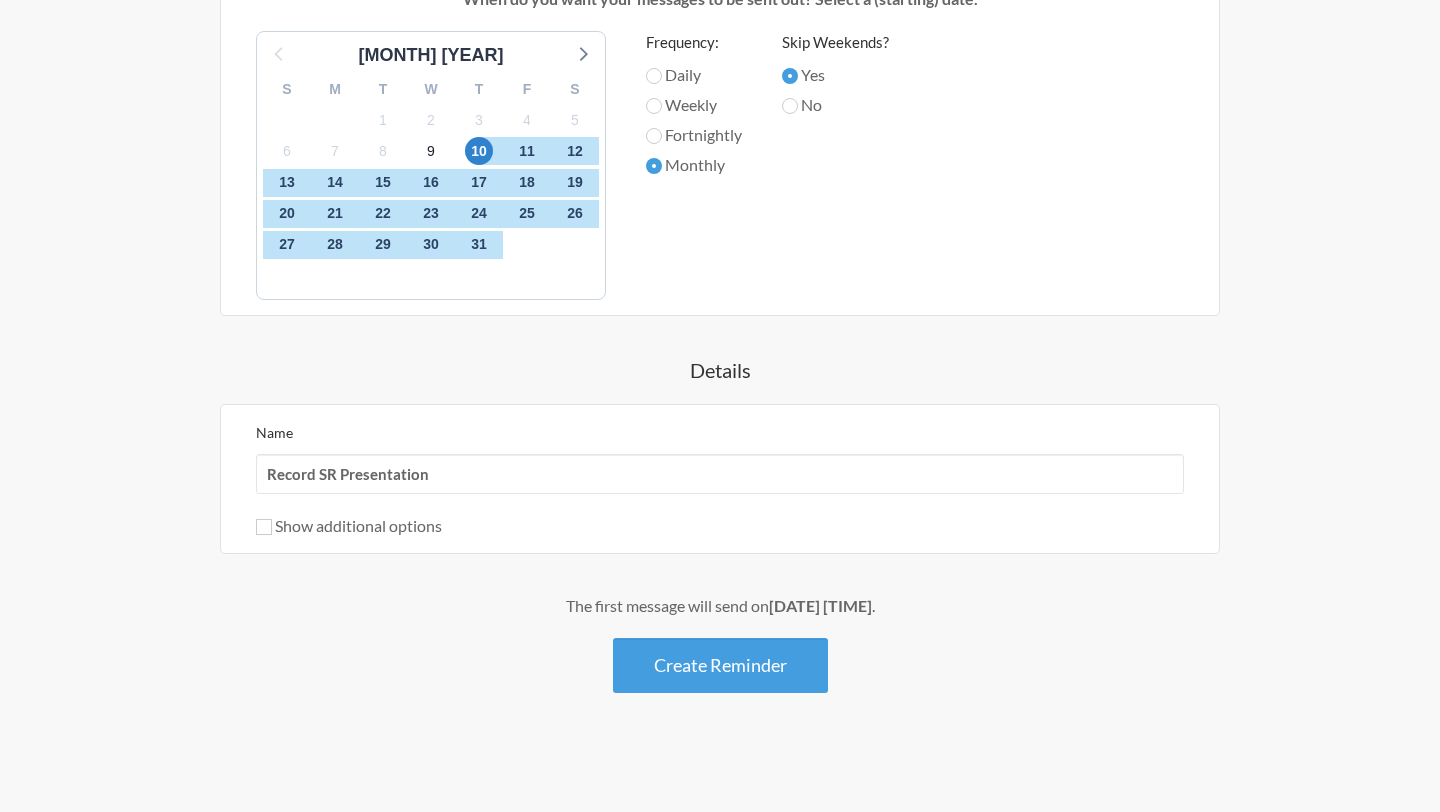 click on "Show additional options" at bounding box center [349, 525] 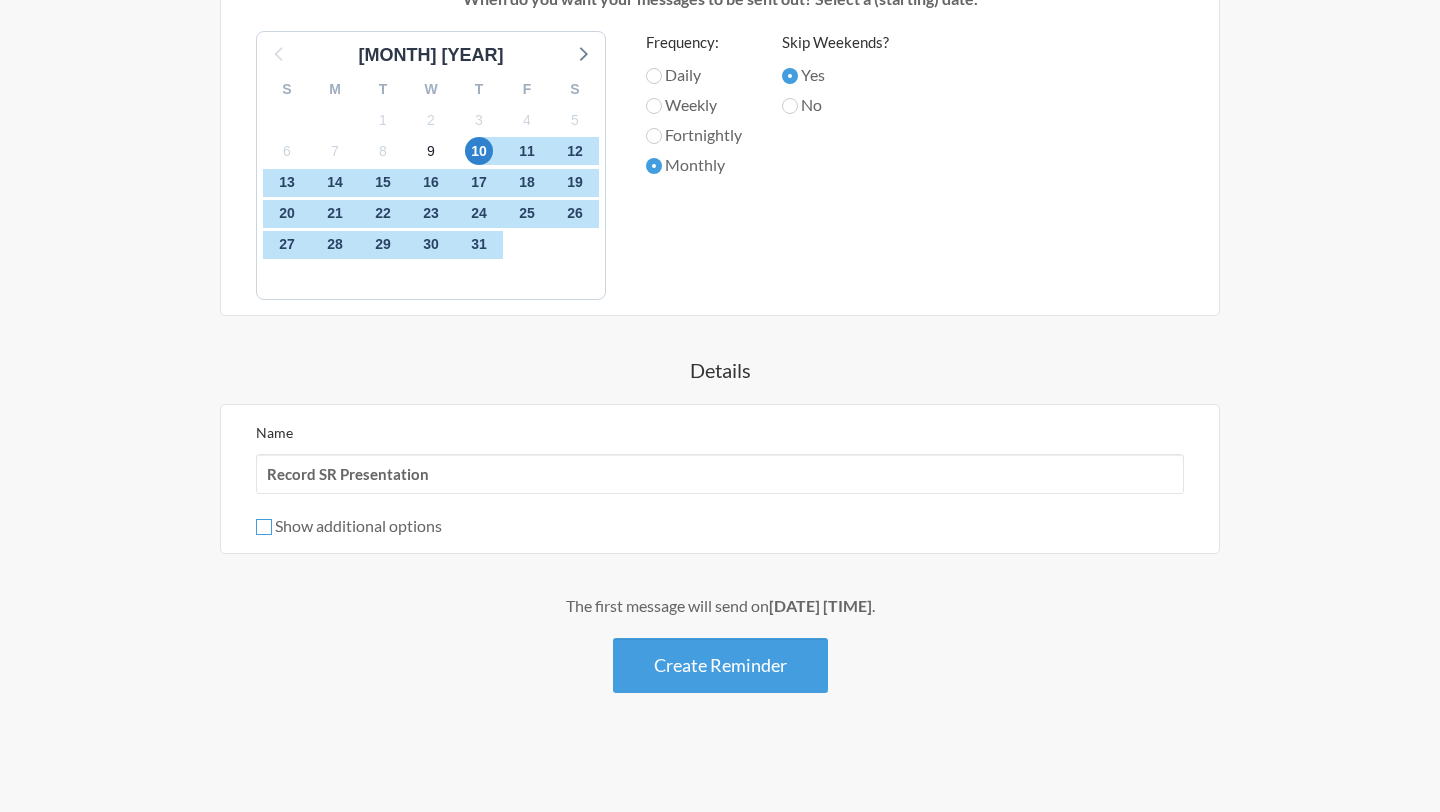 click on "Show additional options" at bounding box center (264, 527) 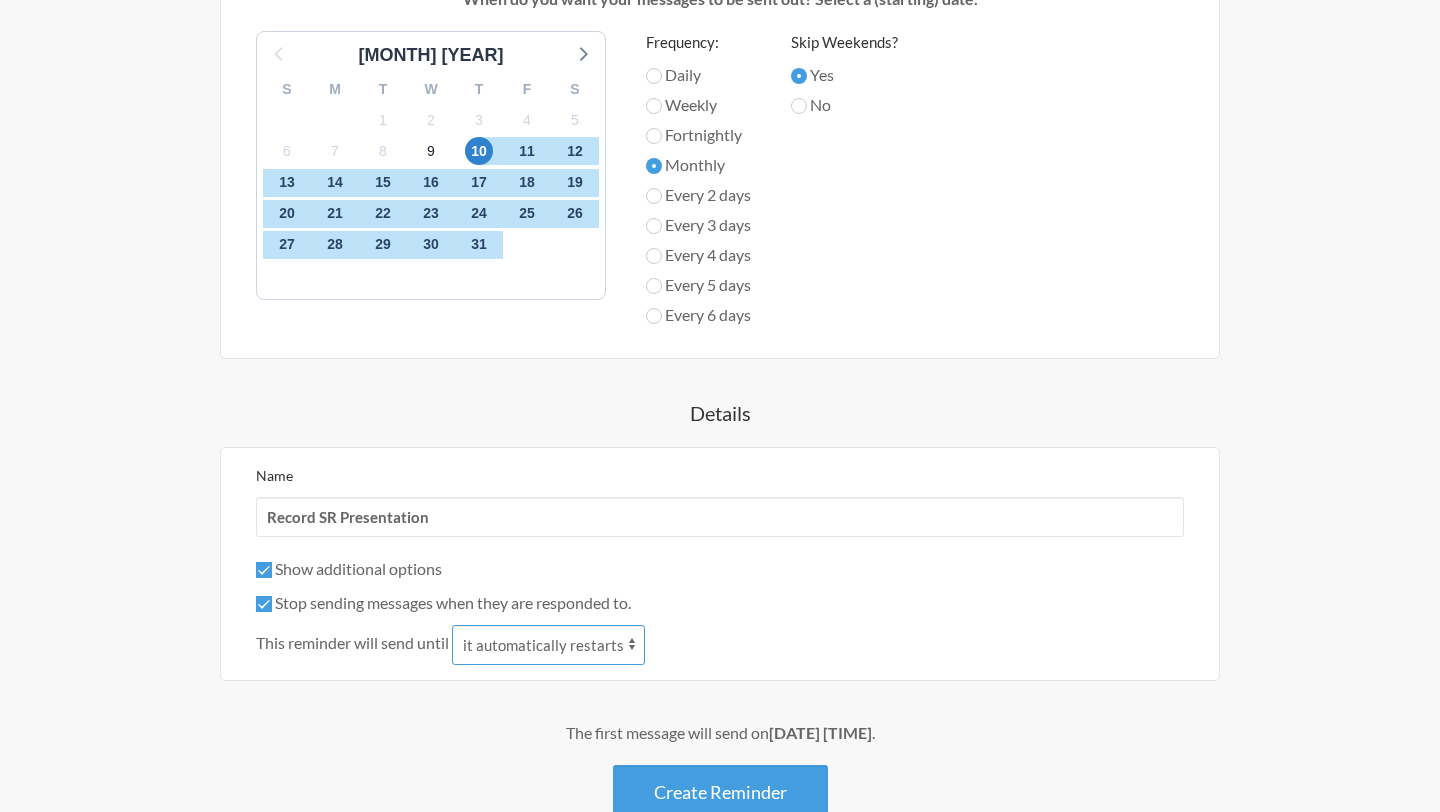click on "it automatically restarts   it is replied to" at bounding box center [548, 645] 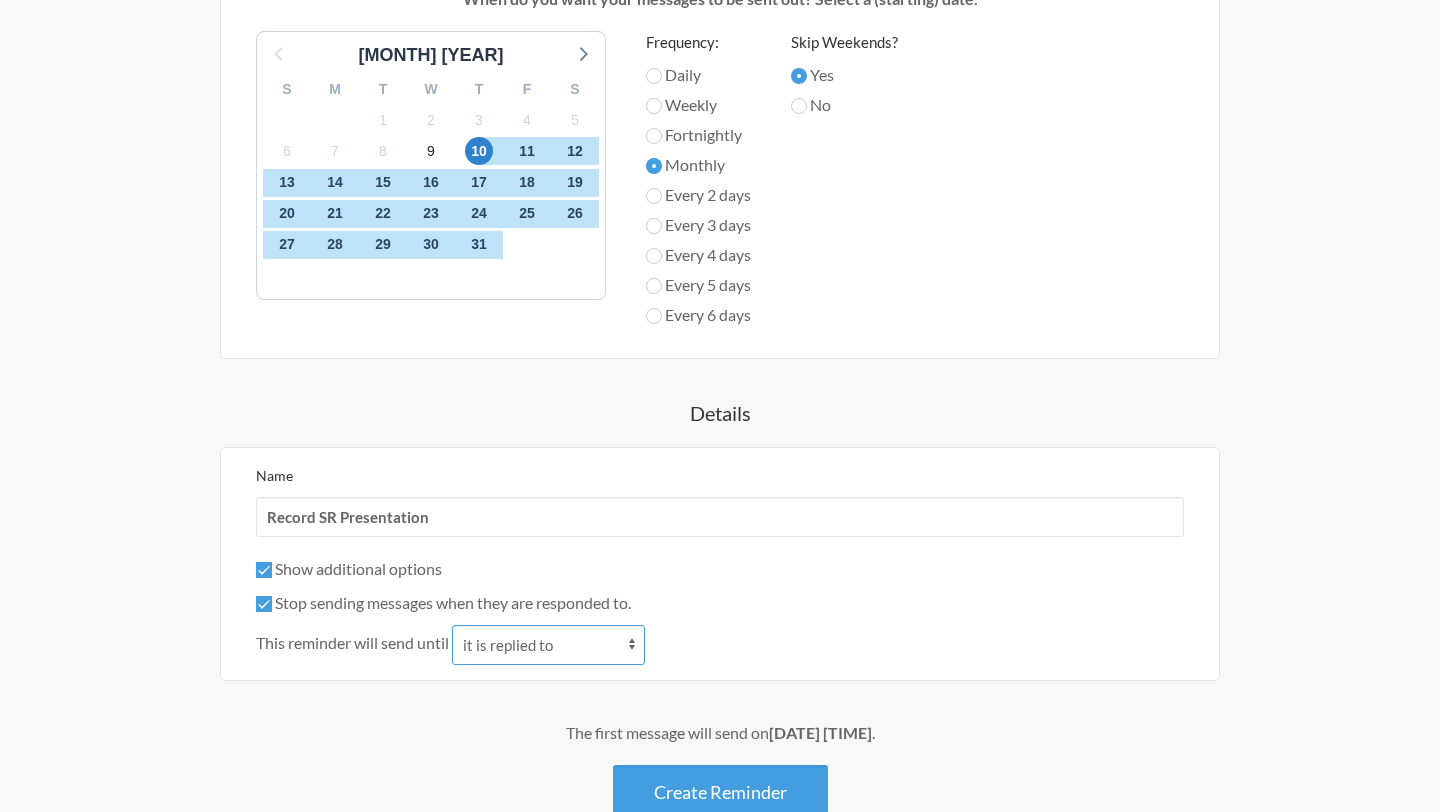 click on "it automatically restarts   it is replied to" at bounding box center [548, 645] 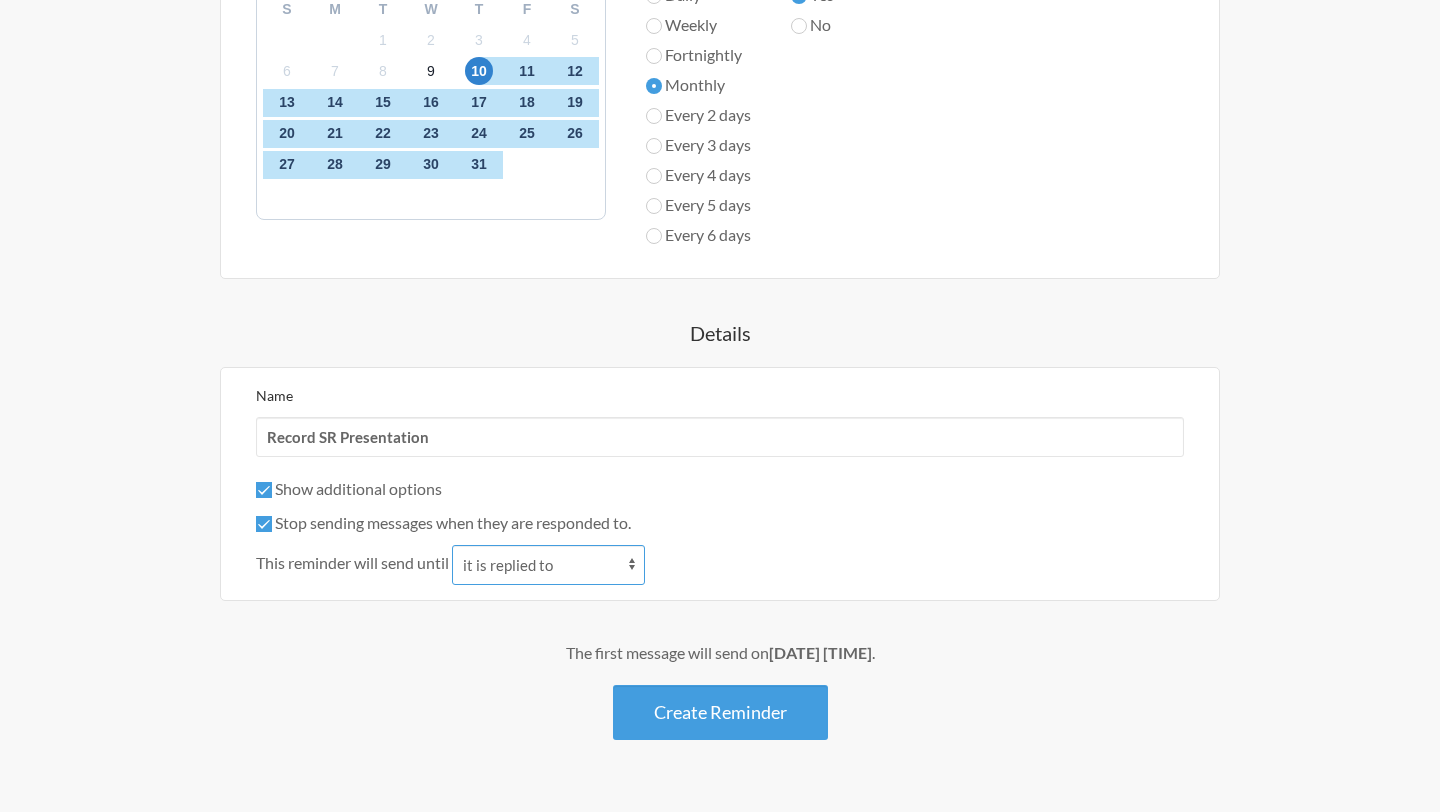scroll, scrollTop: 833, scrollLeft: 0, axis: vertical 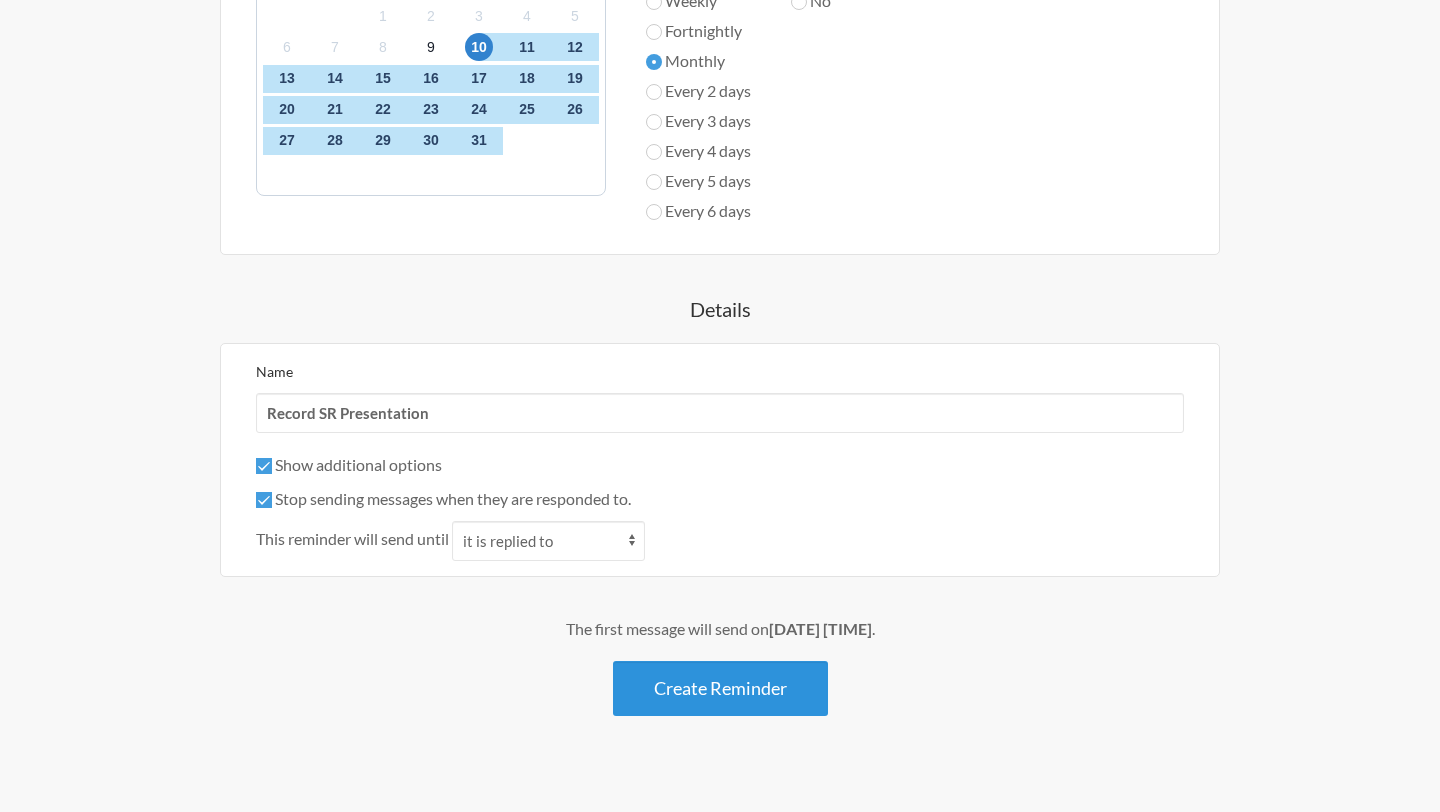click on "Create Reminder" at bounding box center (720, 688) 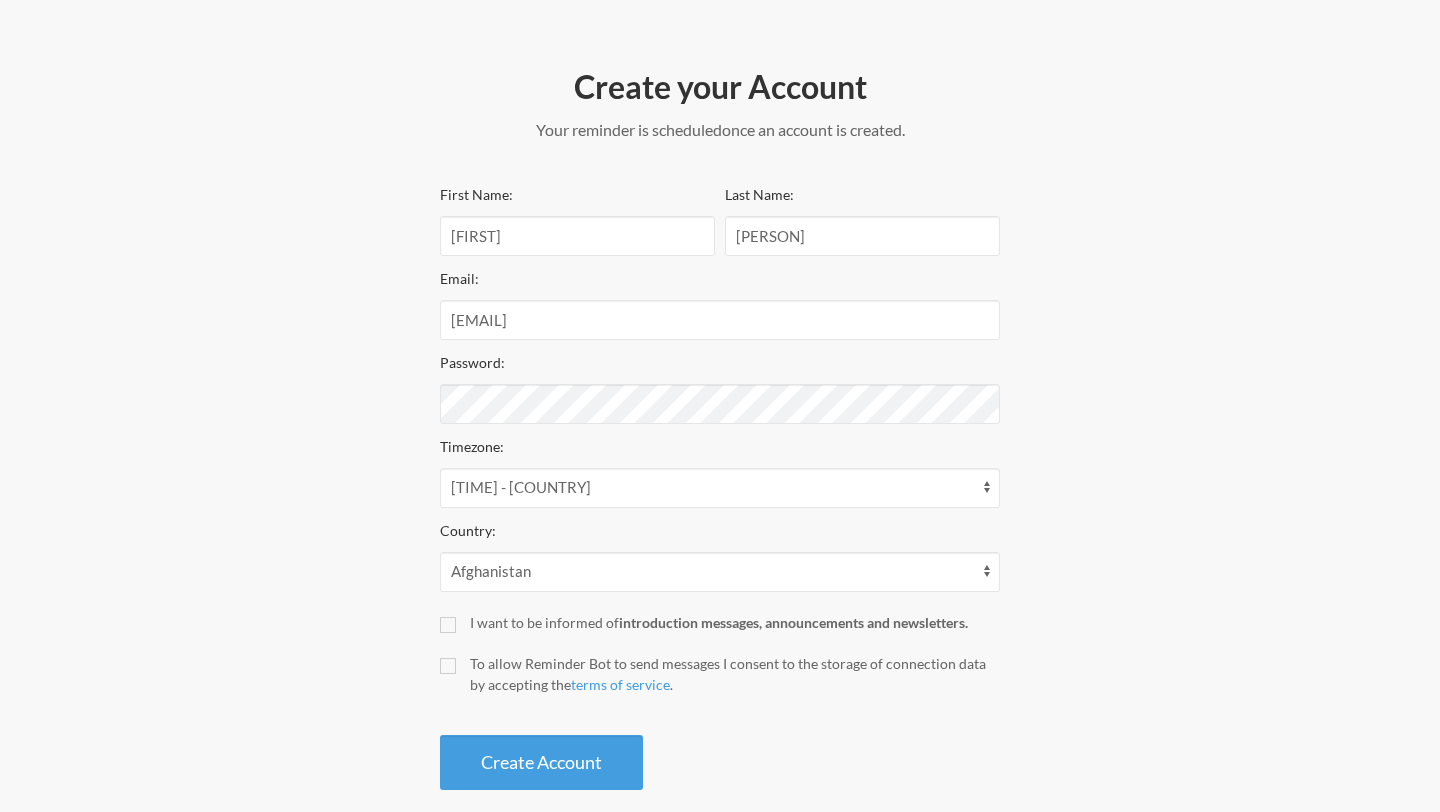 scroll, scrollTop: 226, scrollLeft: 0, axis: vertical 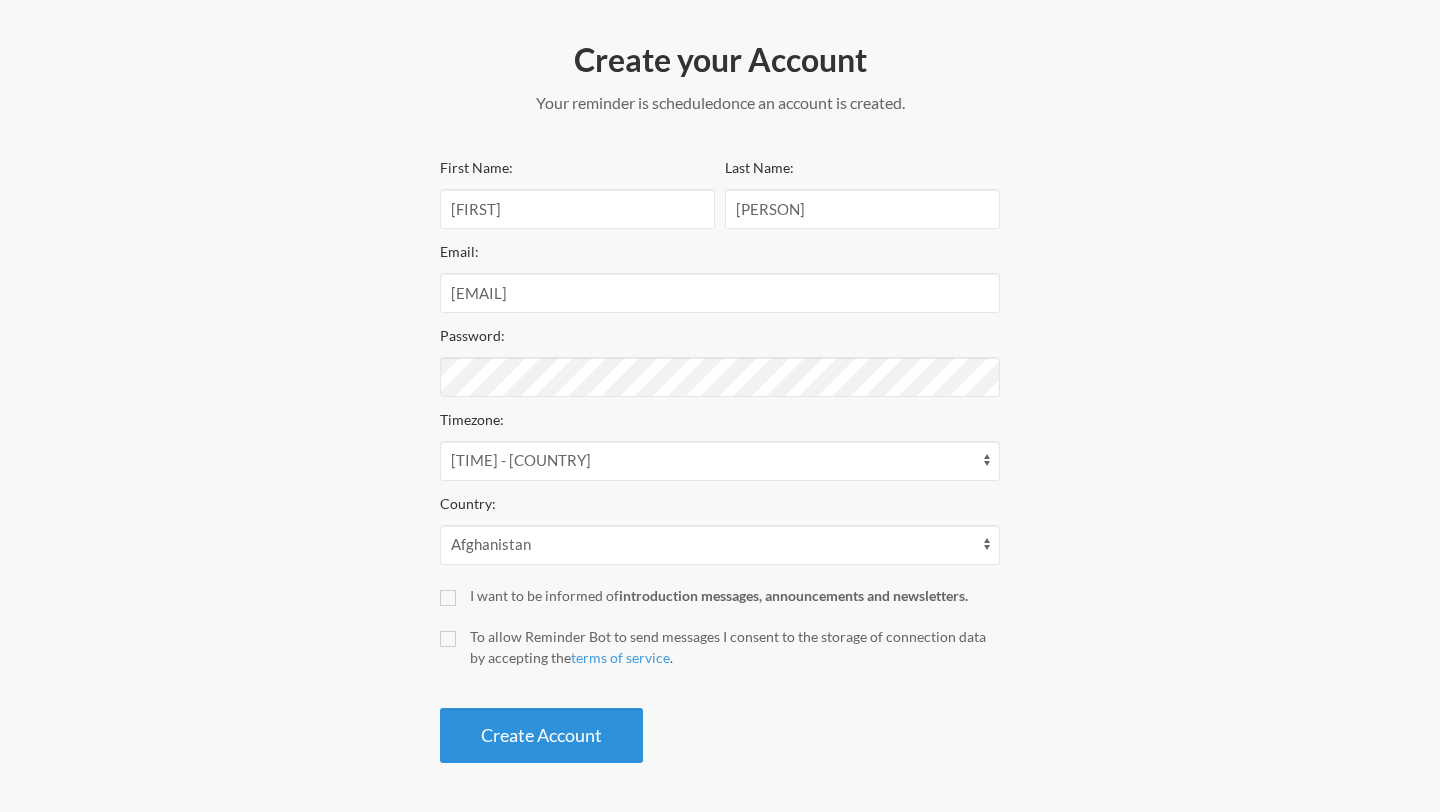 click on "Create Account" at bounding box center (541, 735) 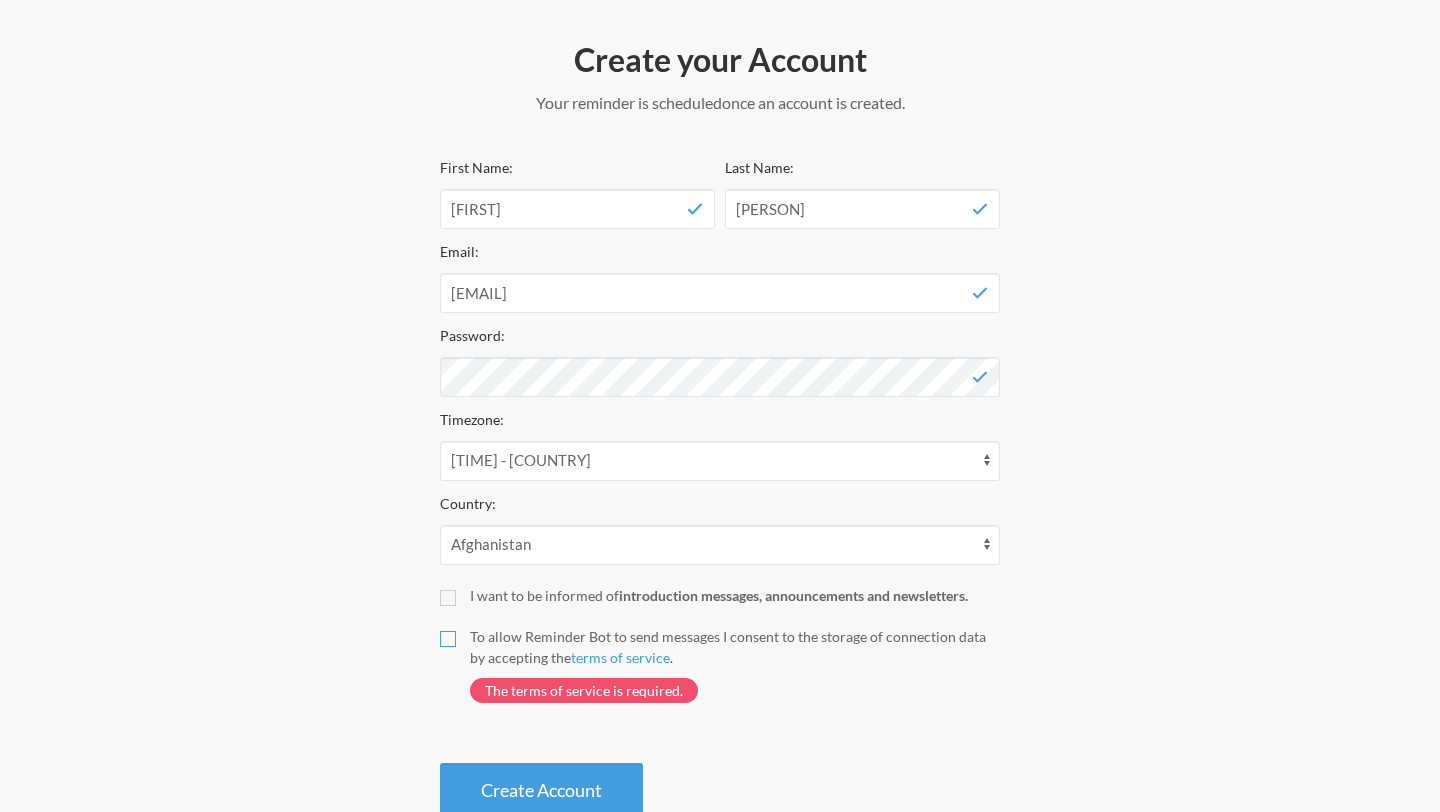 click on "To allow Reminder Bot to send messages I consent to the storage of connection data by accepting the terms of service . The terms of service is required." at bounding box center [448, 639] 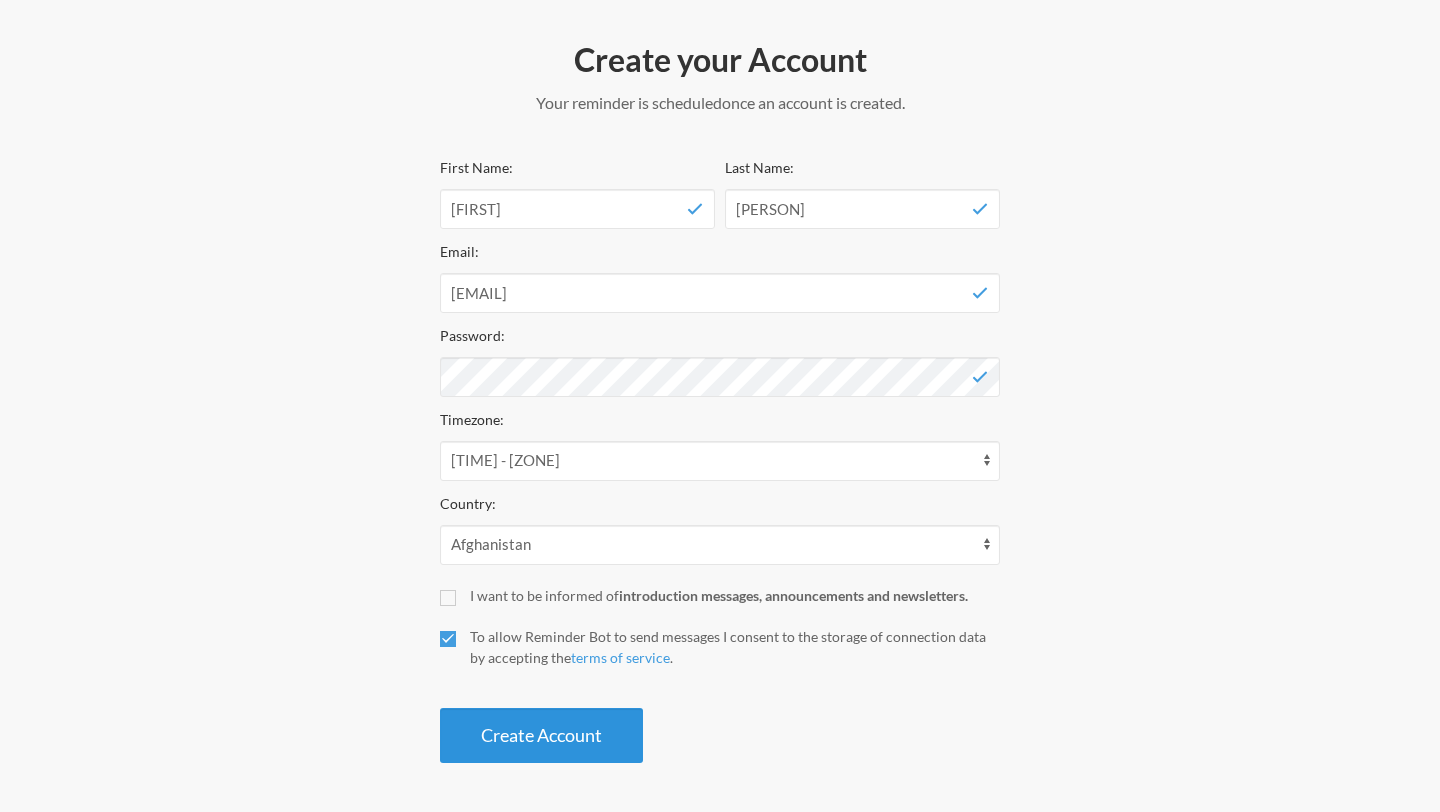 click on "Create Account" at bounding box center [541, 735] 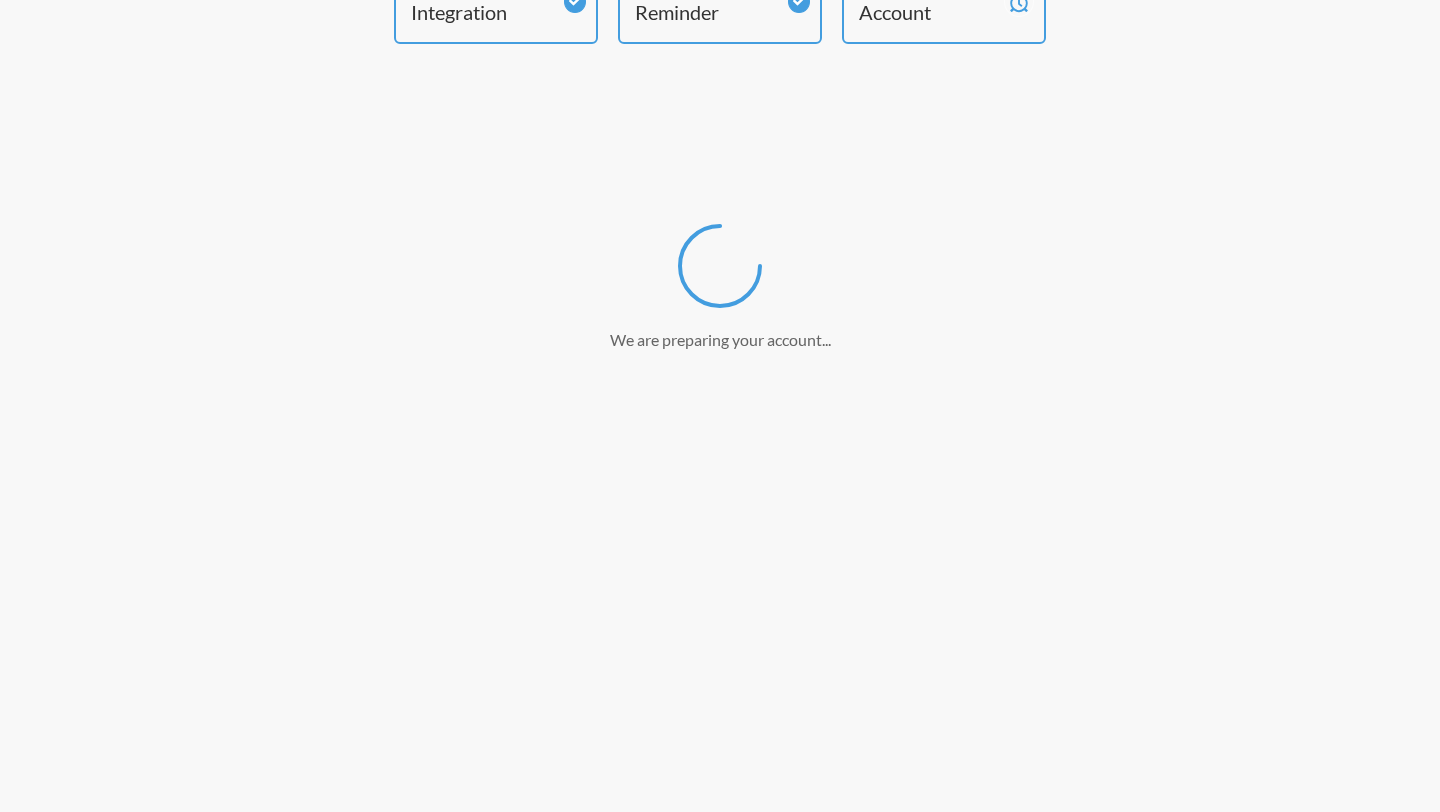 scroll, scrollTop: 151, scrollLeft: 0, axis: vertical 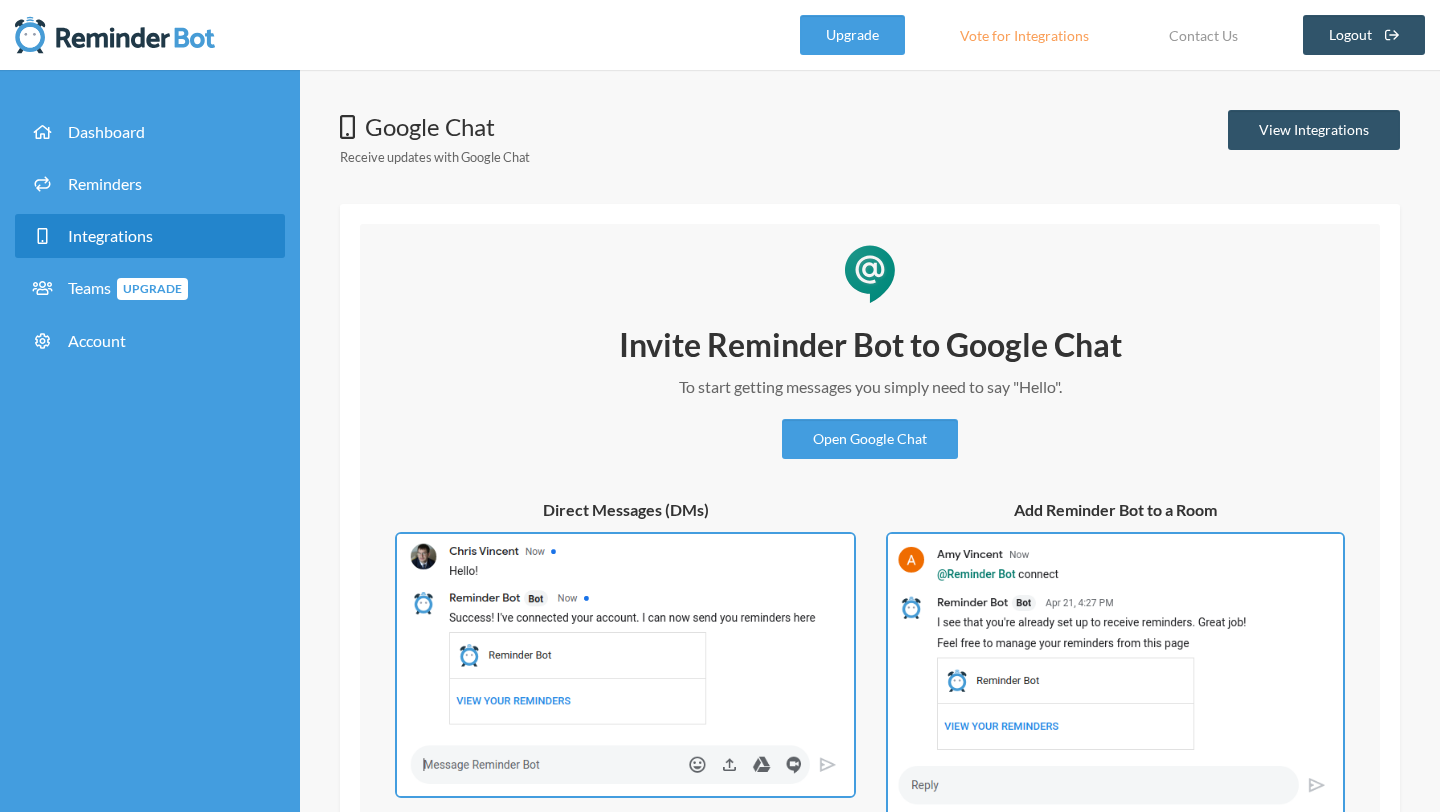 click on "Invite Reminder Bot to Google Chat   To start getting messages you simply need to say "Hello".
Open Google Chat" at bounding box center (870, 392) 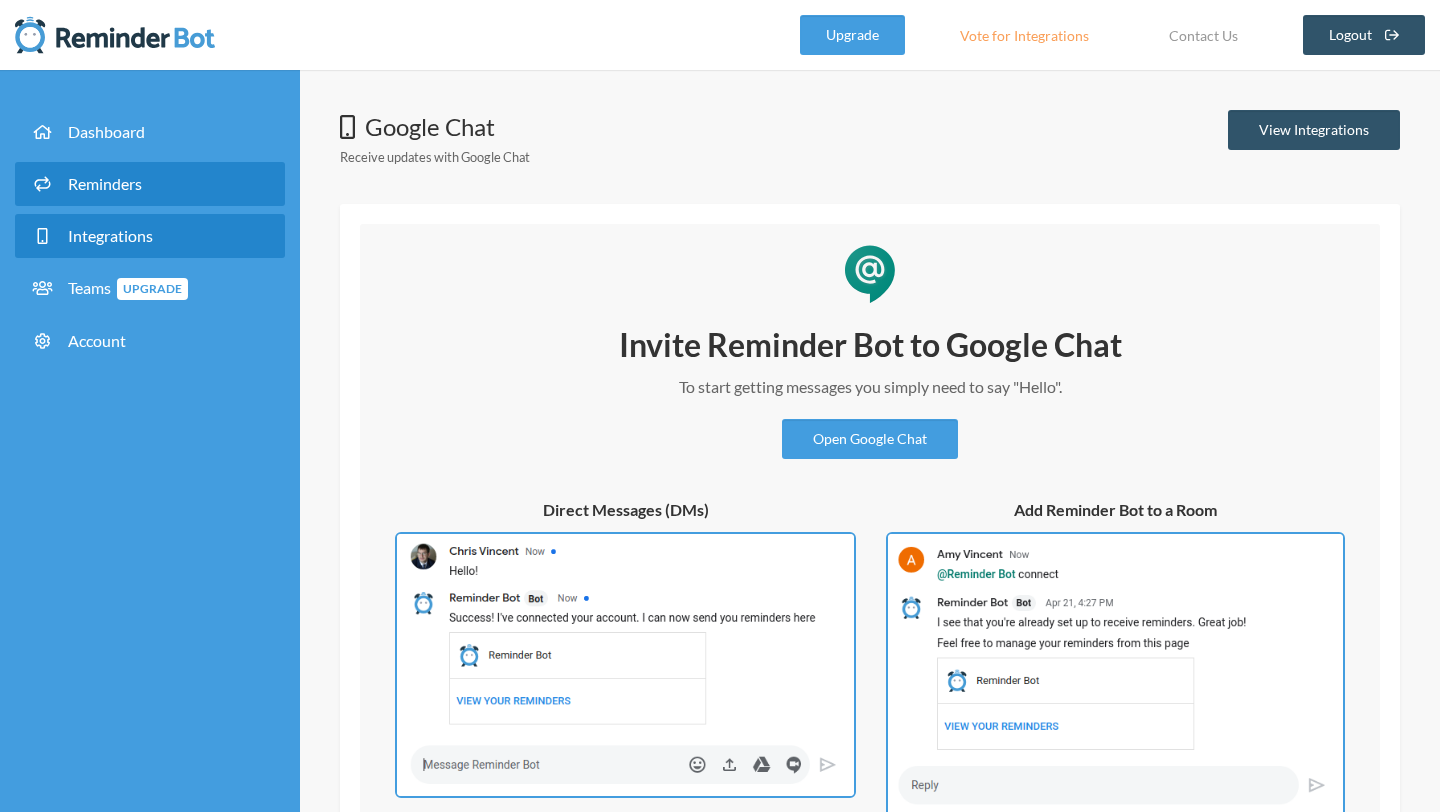 click on "Reminders" at bounding box center [150, 184] 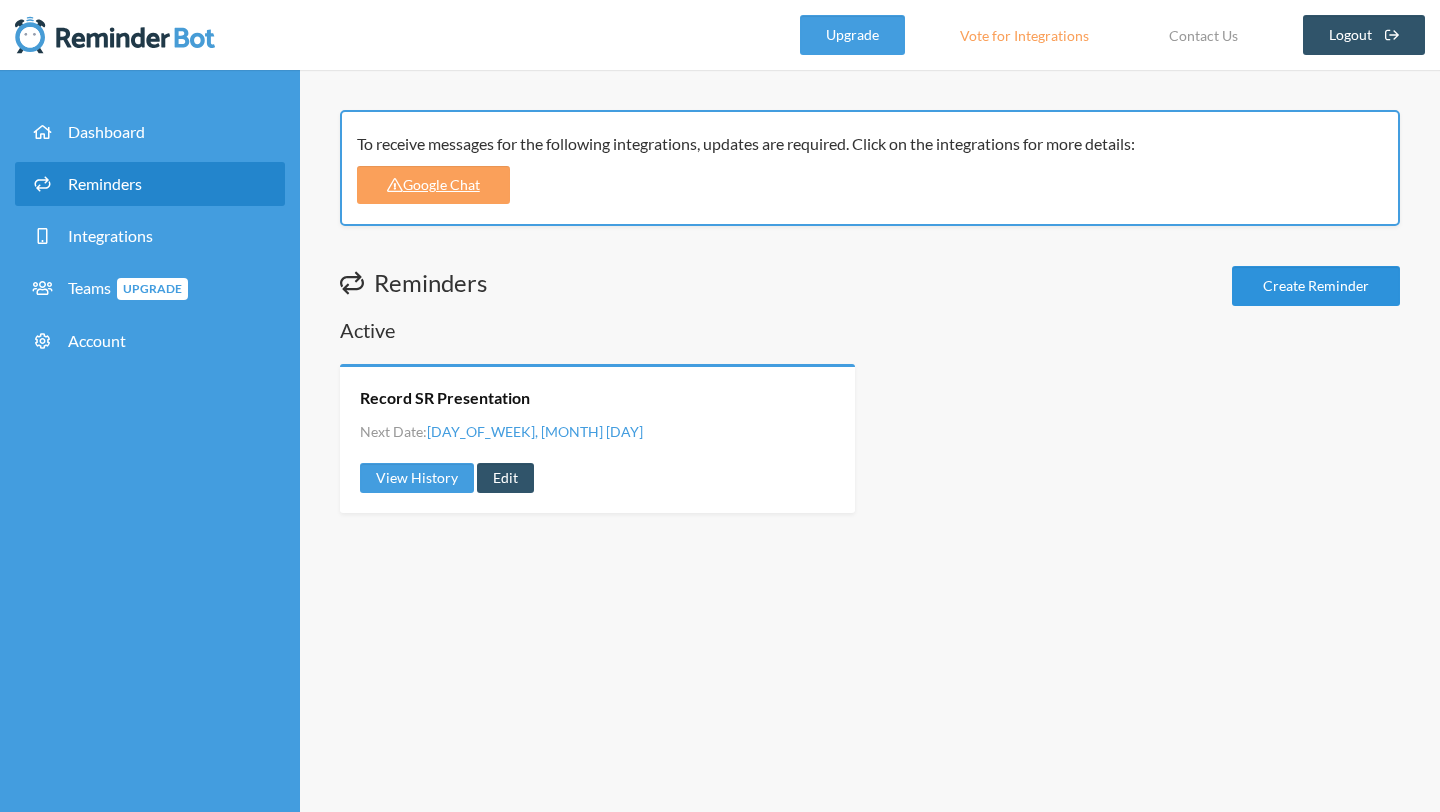 click on "Create Reminder" at bounding box center (1316, 286) 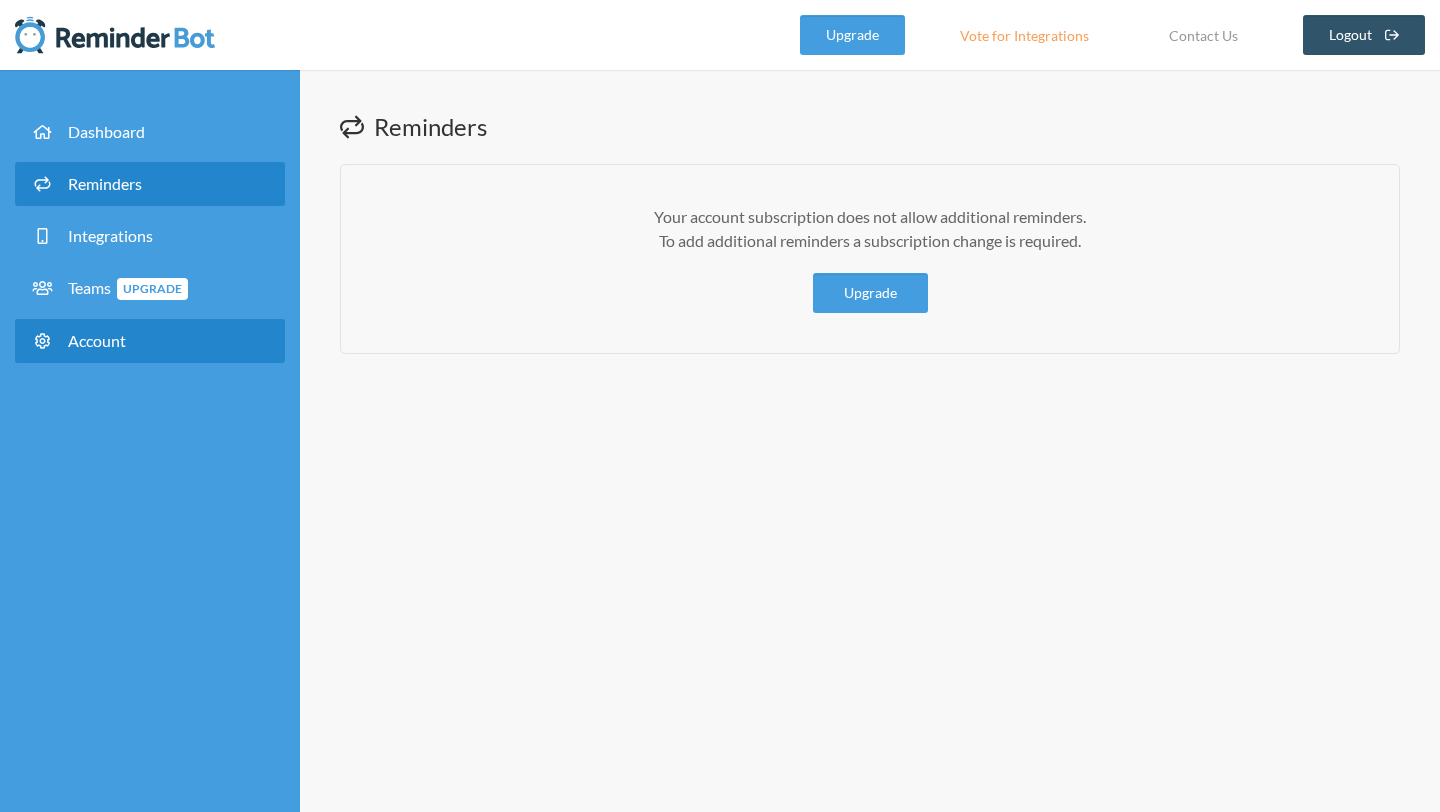 click on "Account" at bounding box center (97, 340) 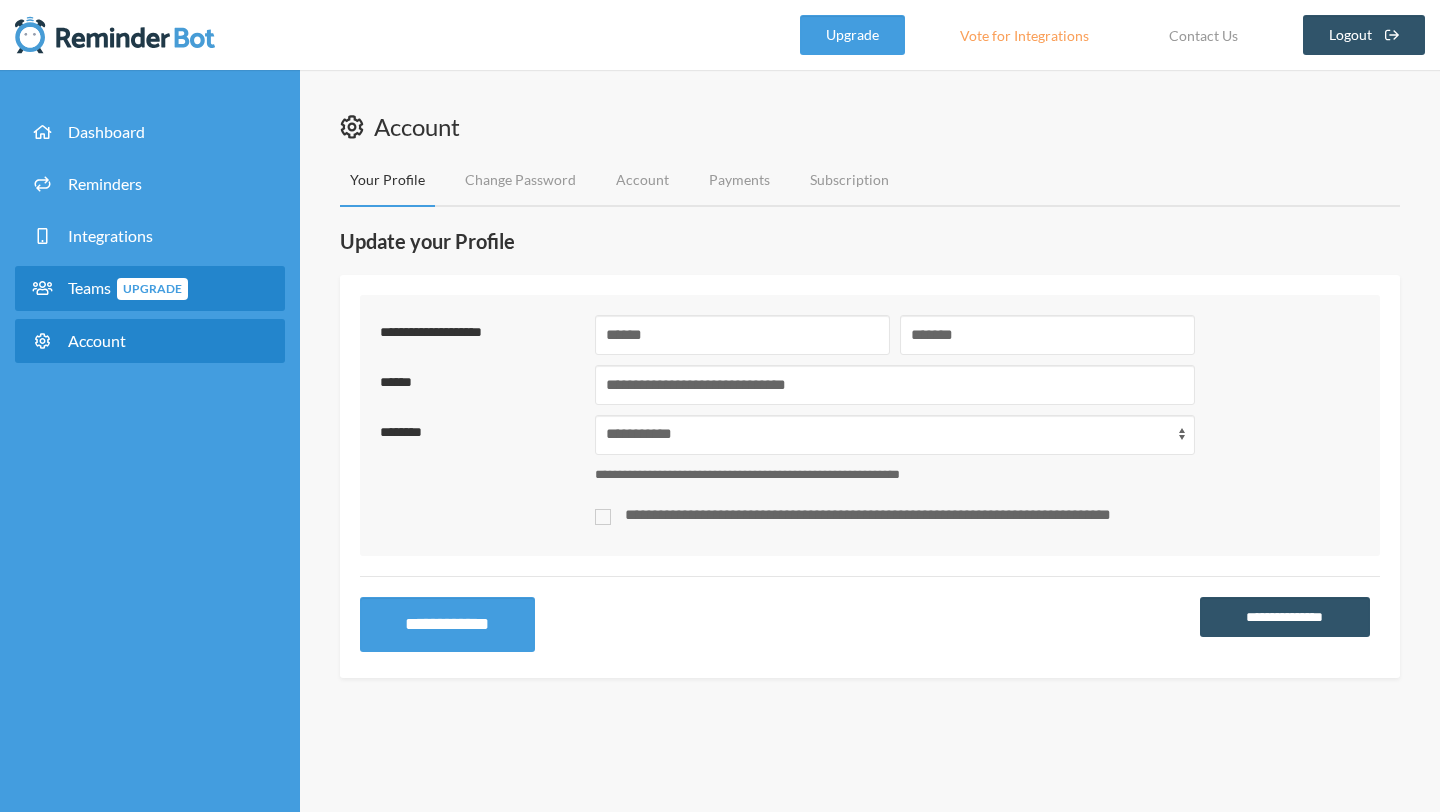 click on "Teams  Upgrade" at bounding box center (150, 288) 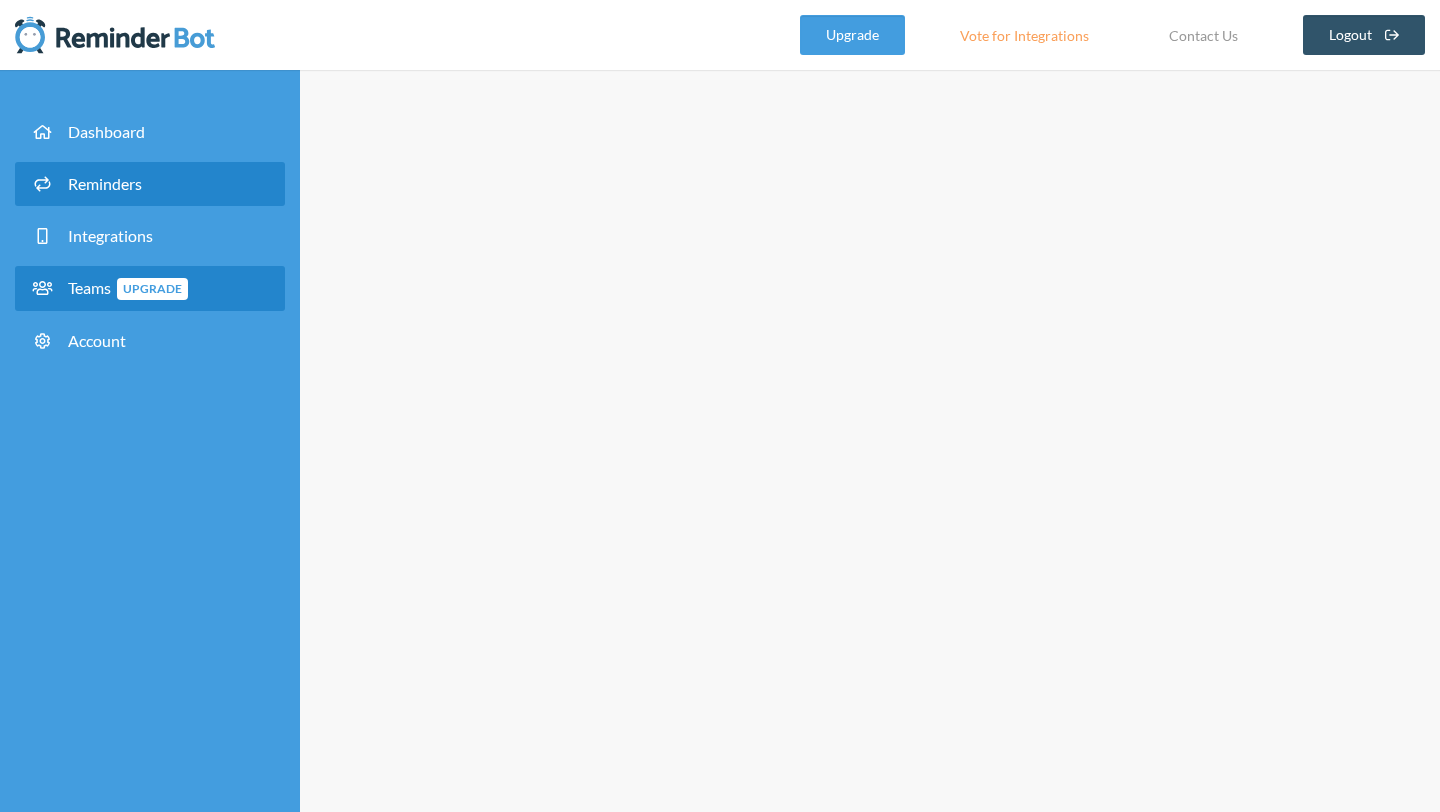 click on "Reminders" at bounding box center (150, 184) 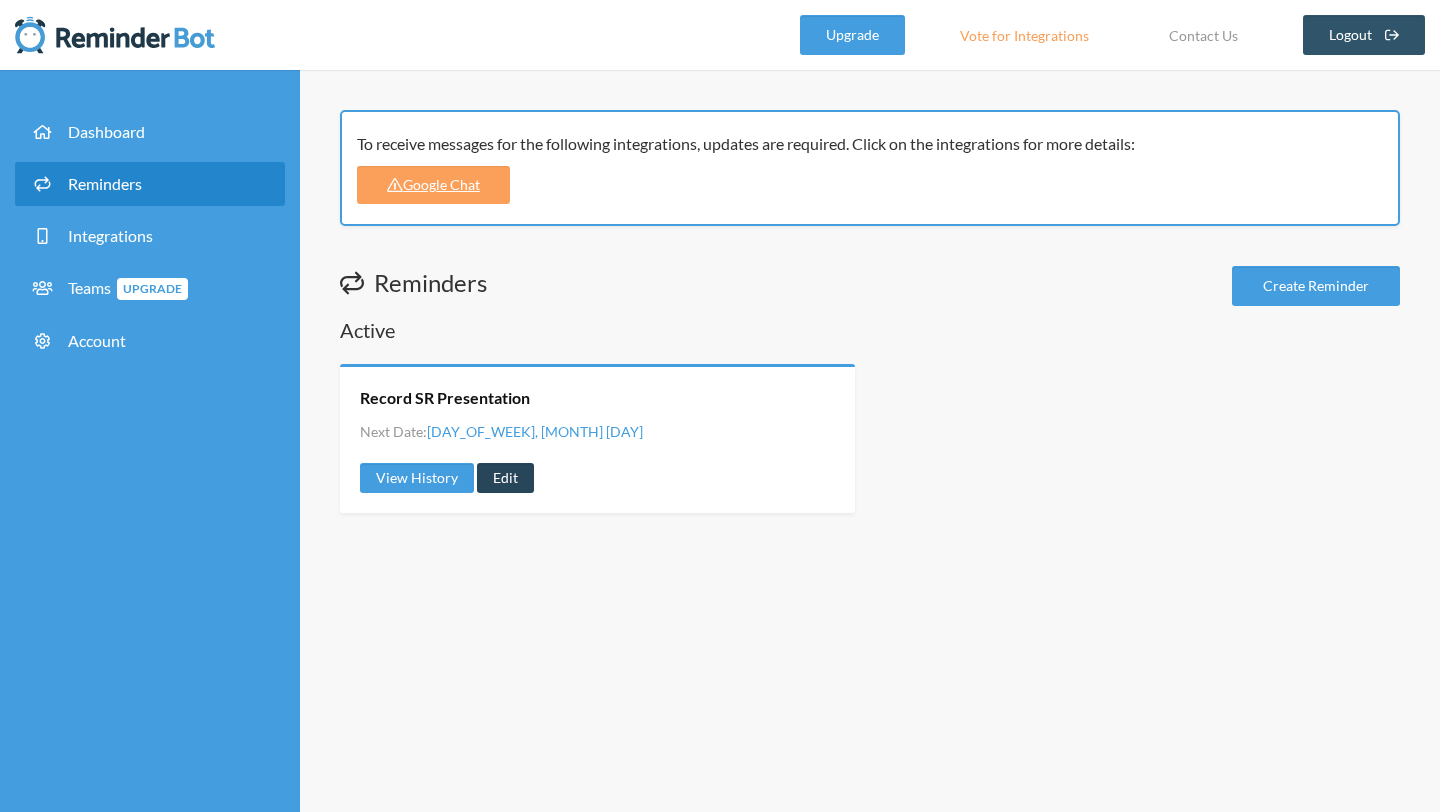 click on "Edit" at bounding box center (505, 478) 